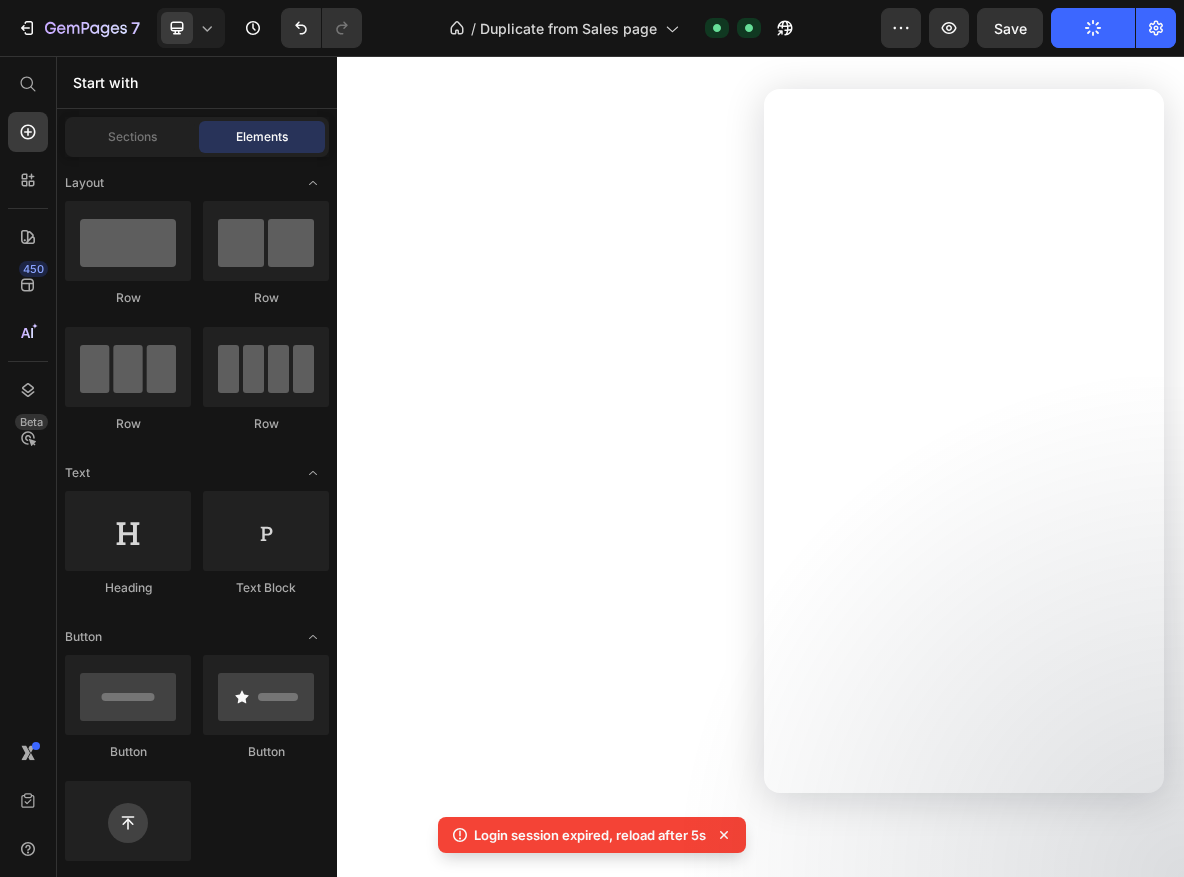 scroll, scrollTop: 0, scrollLeft: 0, axis: both 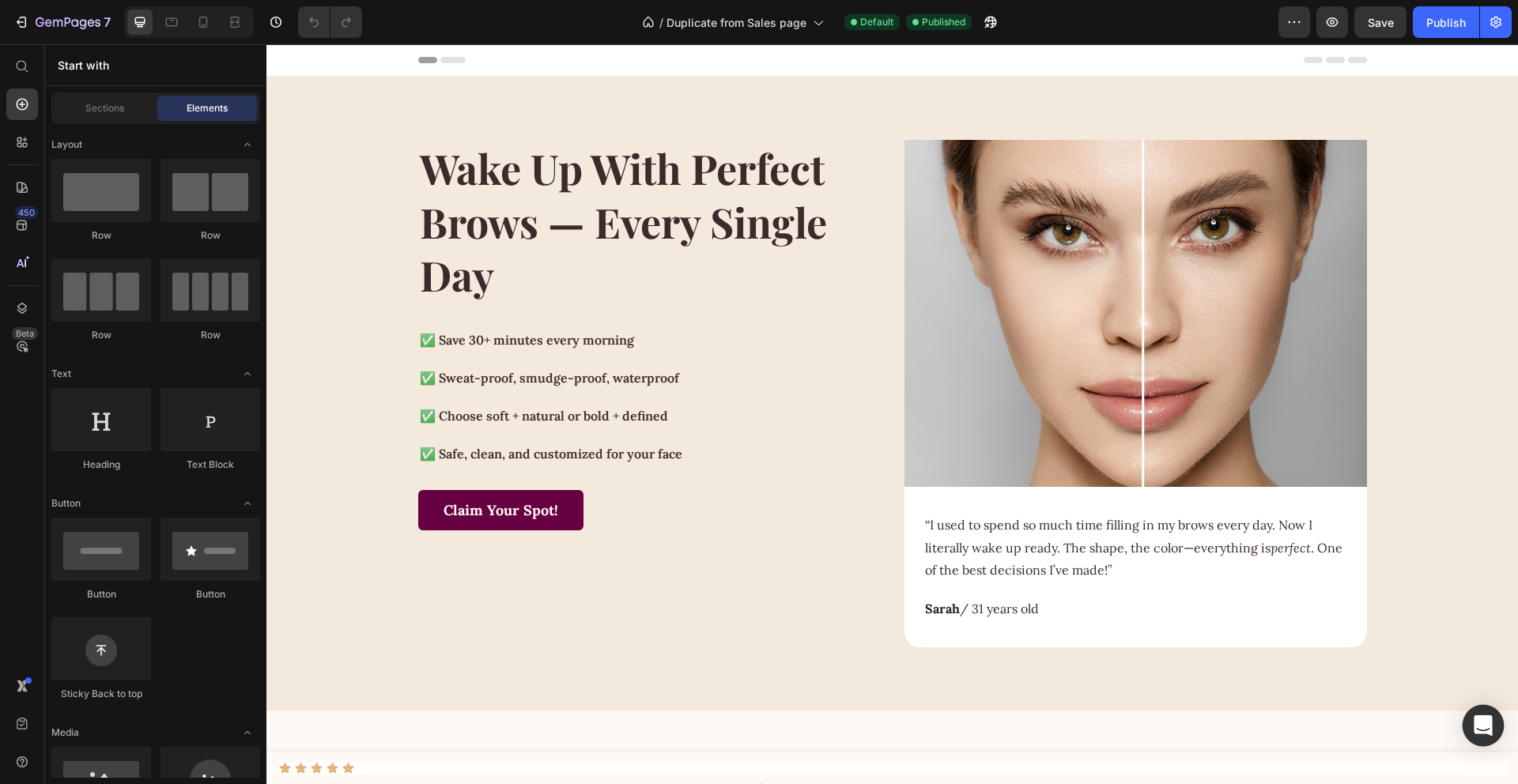 click at bounding box center (1483, 726) 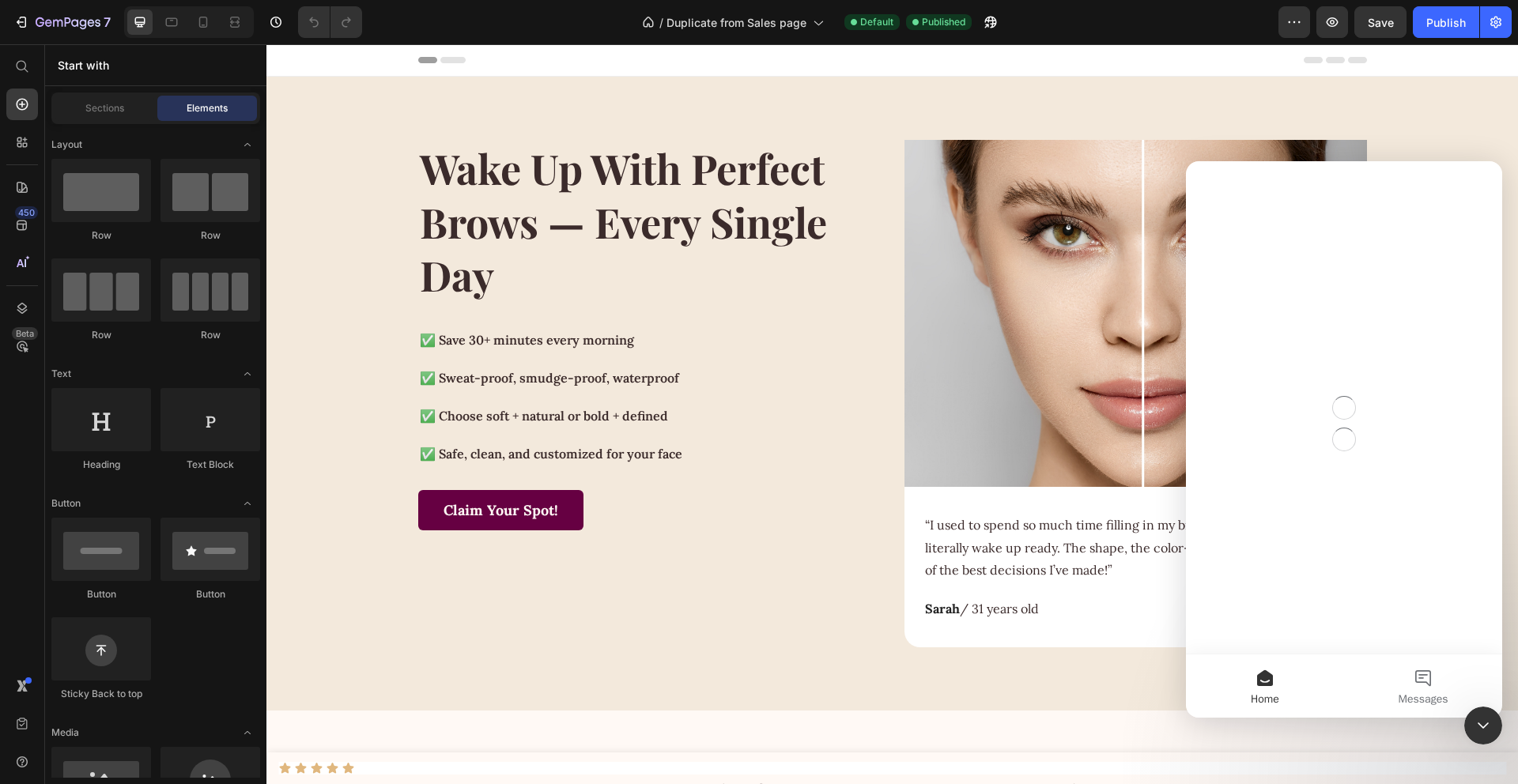 scroll, scrollTop: 0, scrollLeft: 0, axis: both 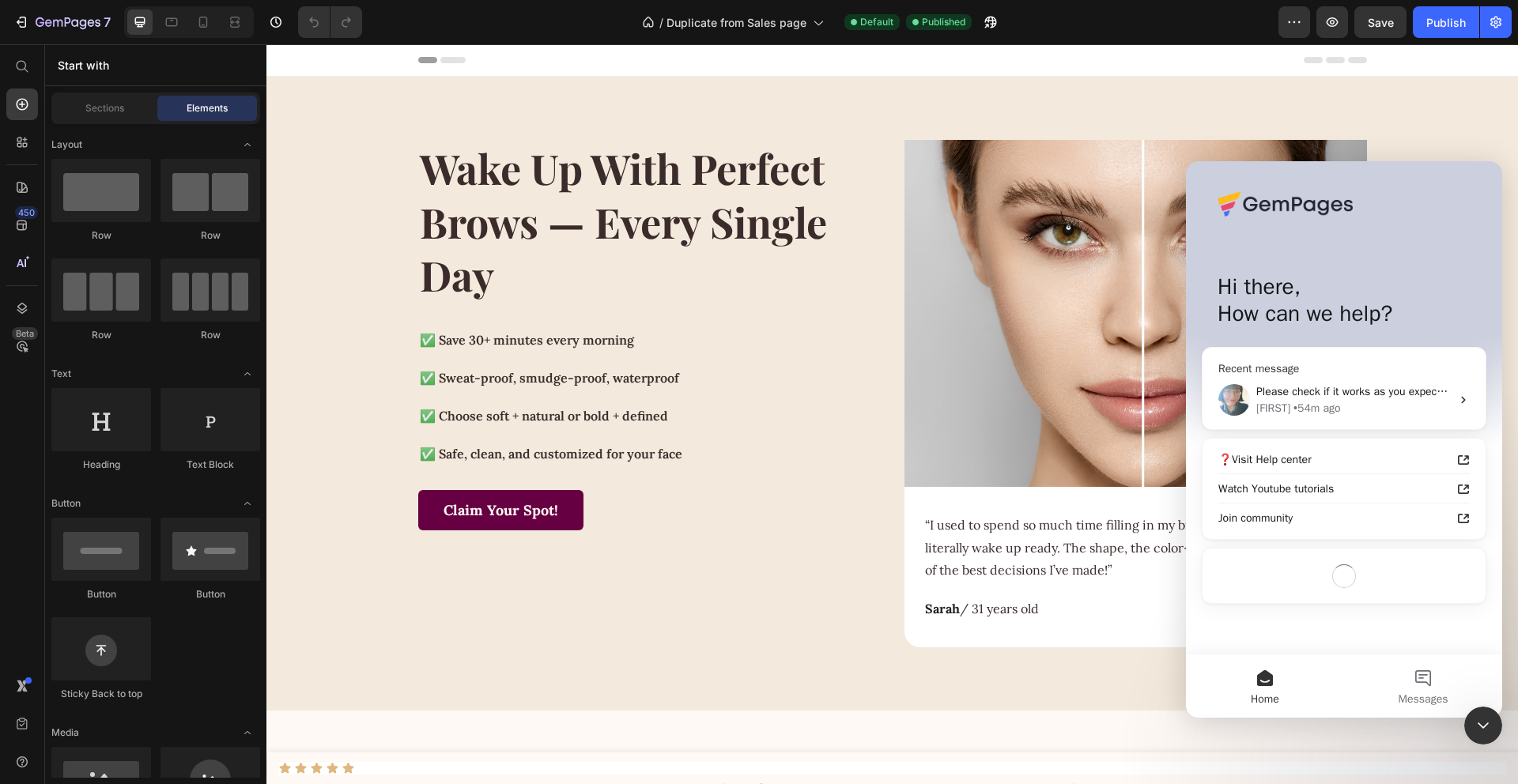 click on "Please check if it works as you expected, also, please let us know if there is any section that needs revising on the mobile and we're here to help. [NAME] • 54m ago" at bounding box center (1344, 400) 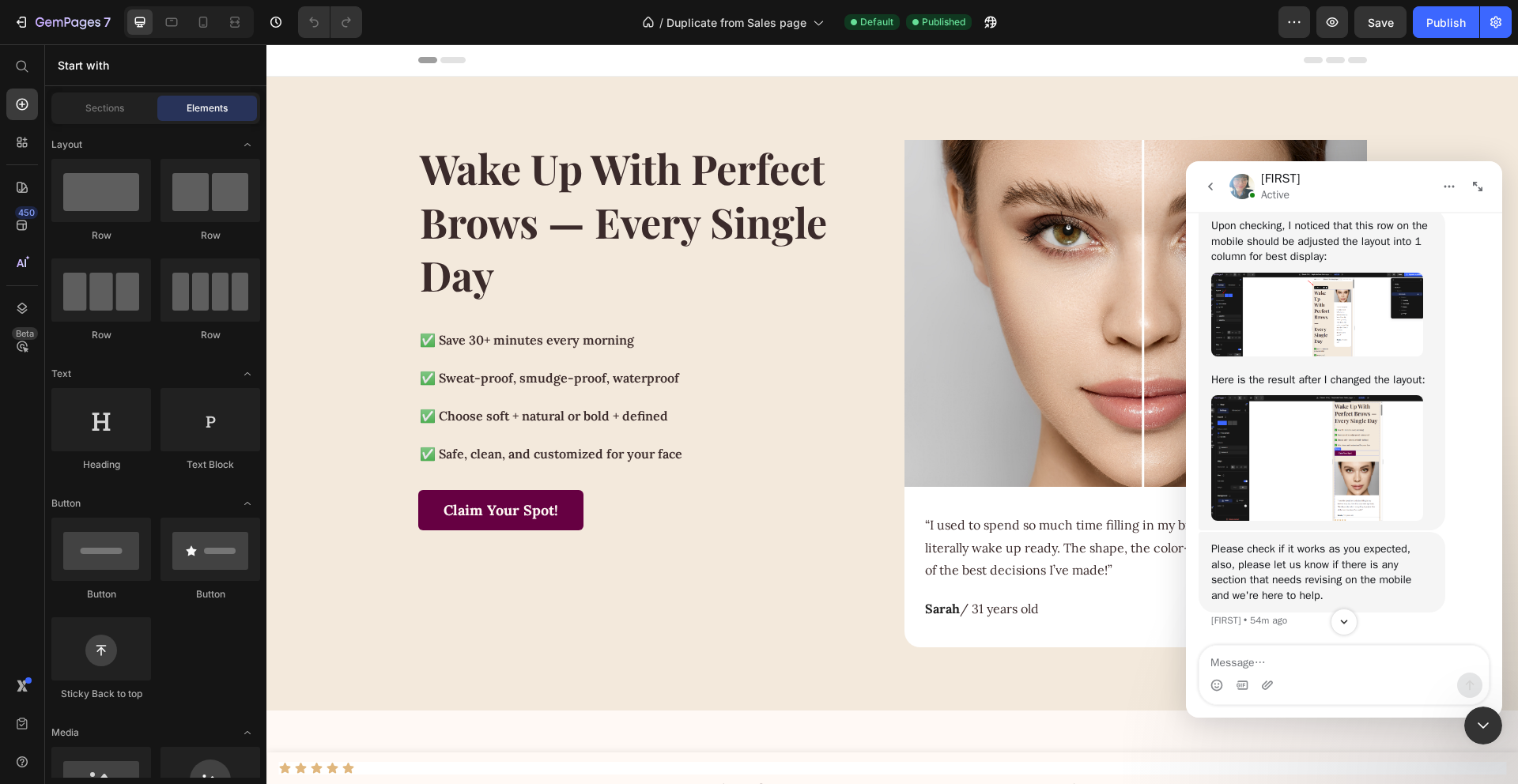 scroll, scrollTop: 6039, scrollLeft: 0, axis: vertical 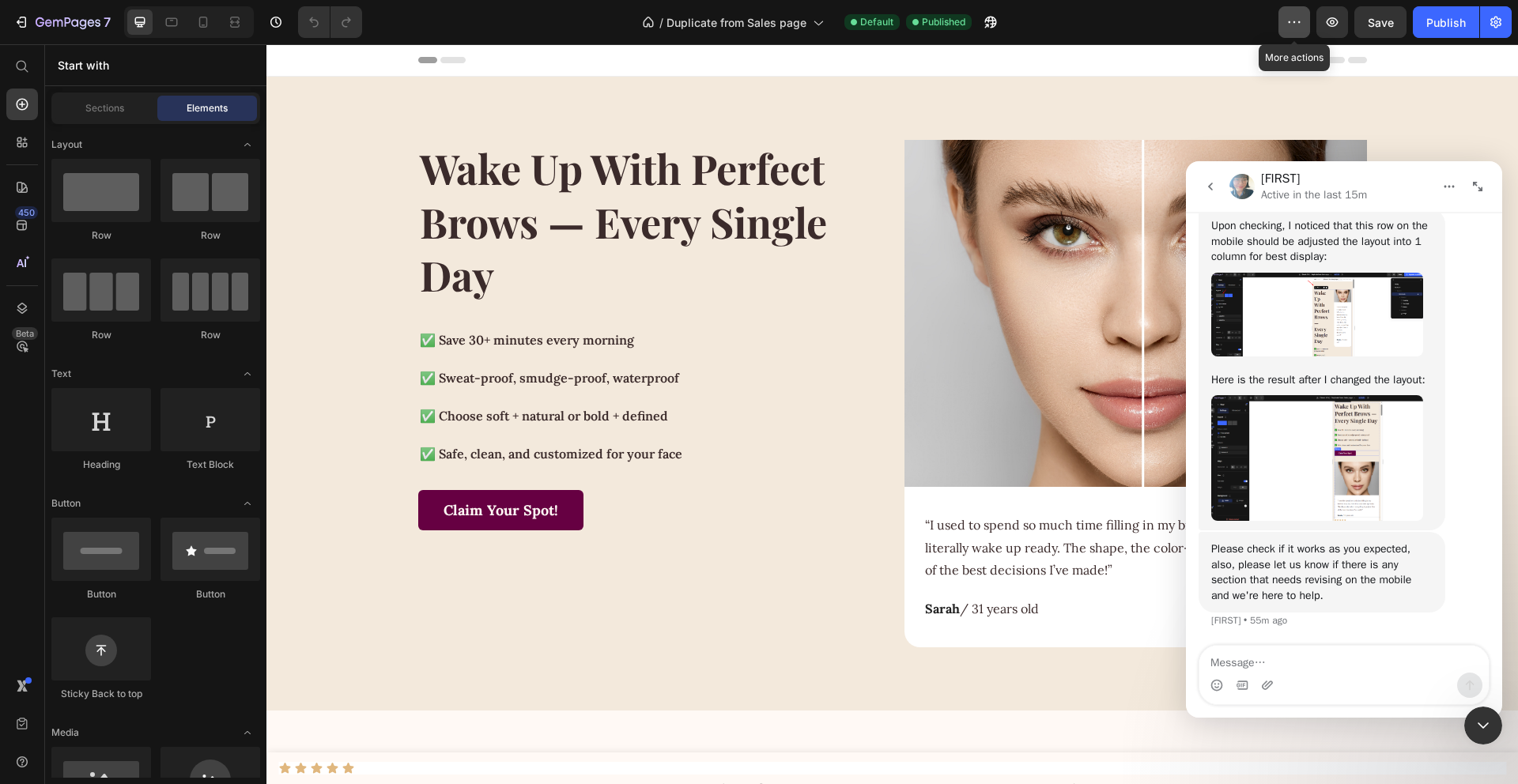 click 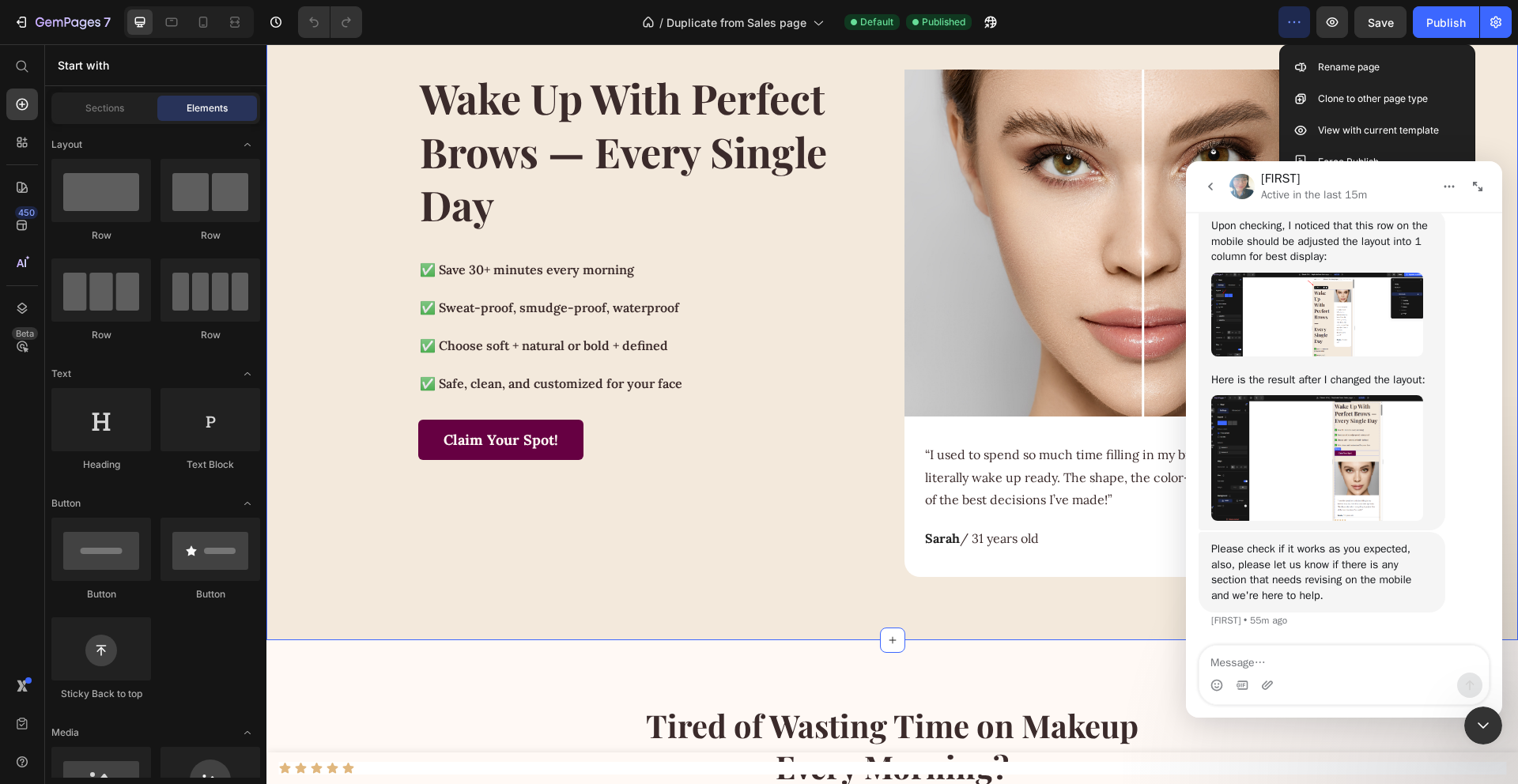 scroll, scrollTop: 138, scrollLeft: 0, axis: vertical 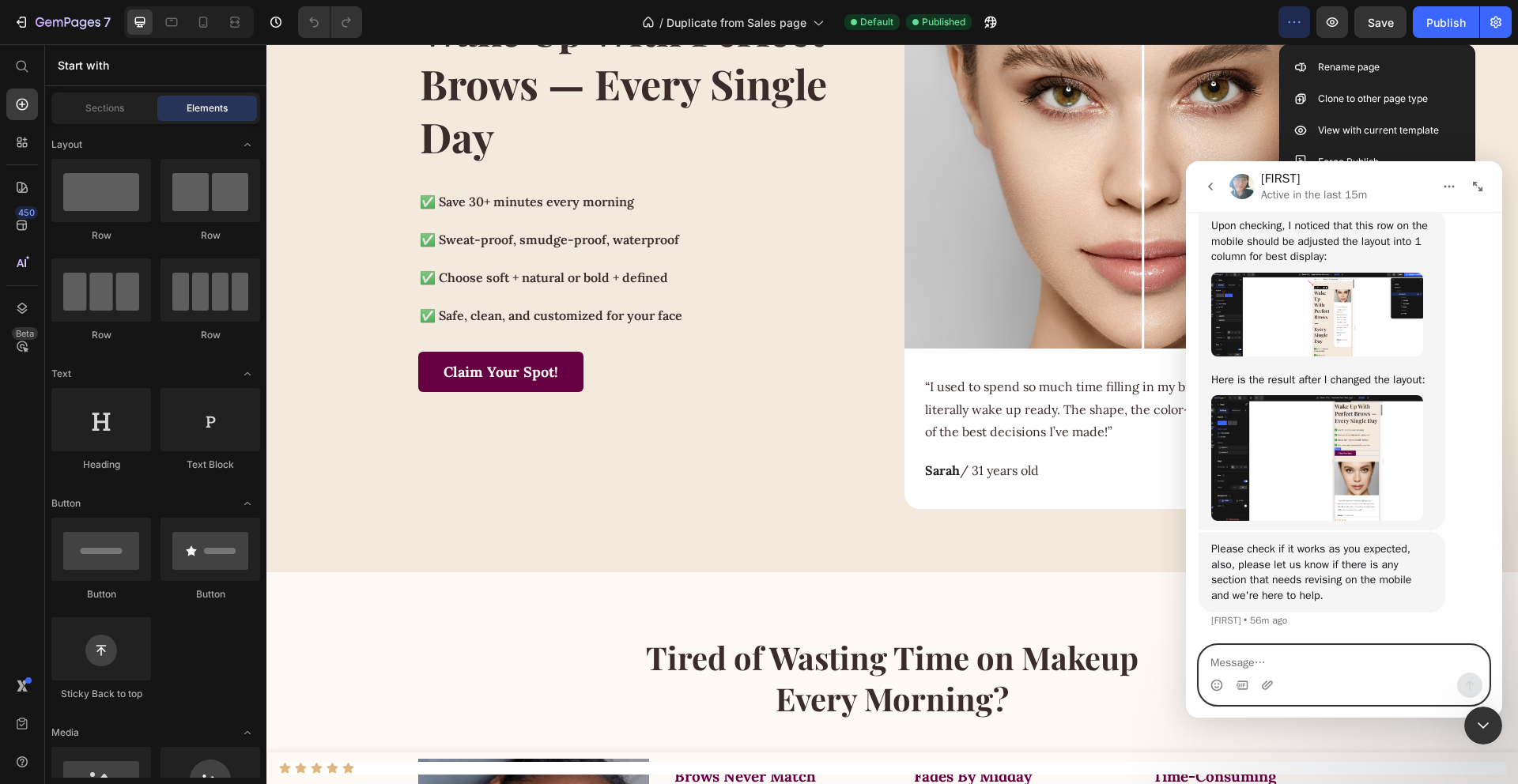 click at bounding box center (1344, 659) 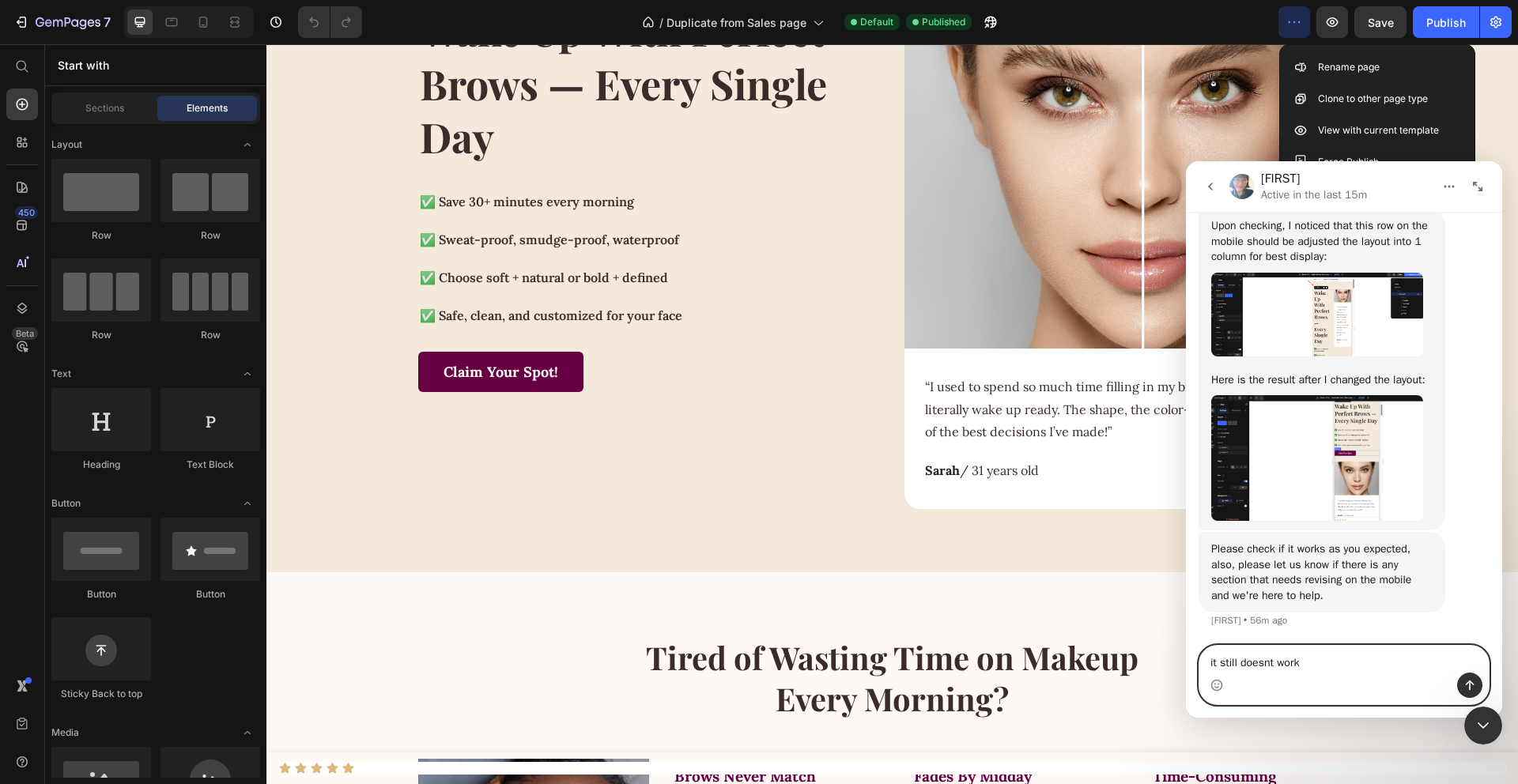 type on "it still doesnt work" 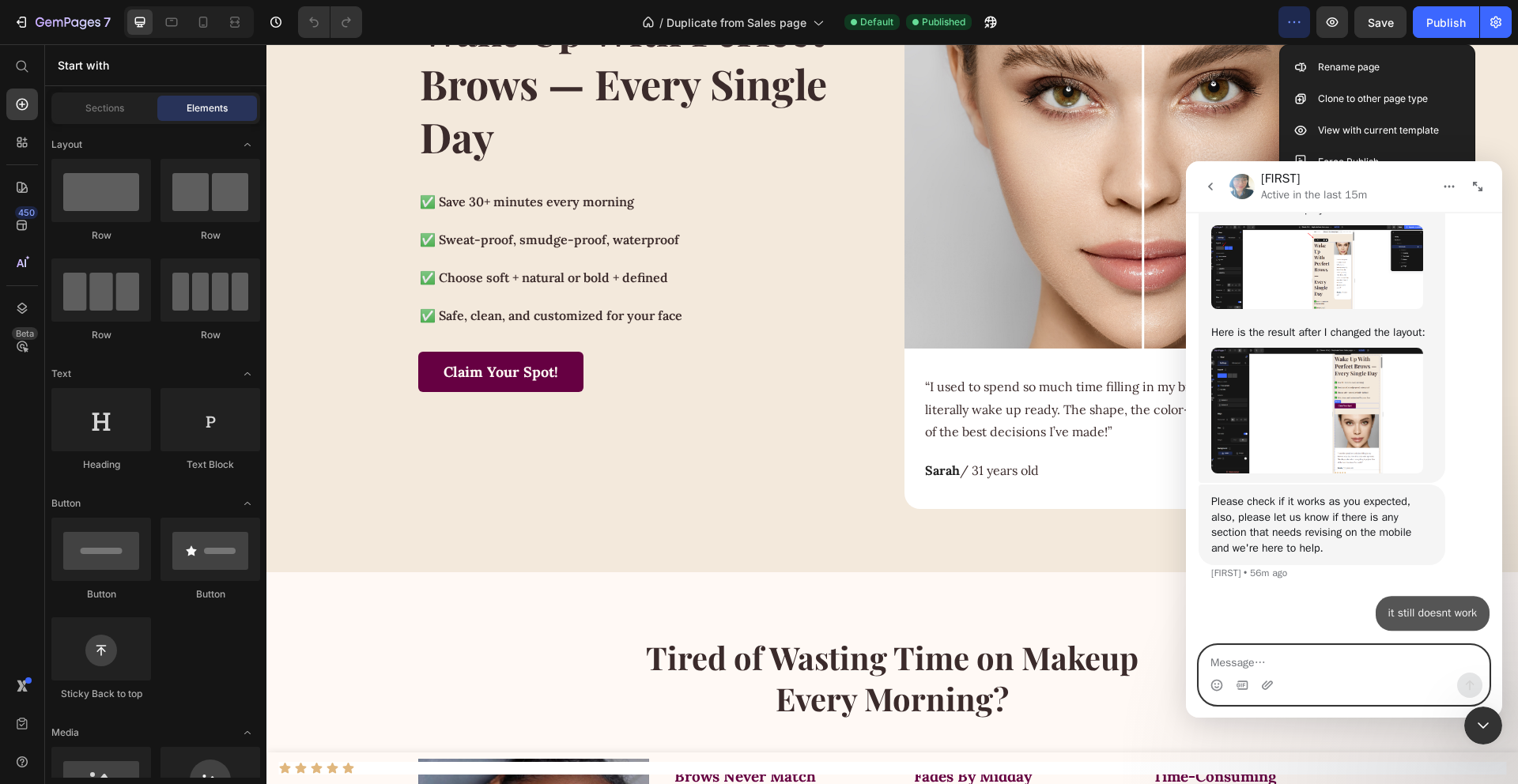 scroll, scrollTop: 6085, scrollLeft: 0, axis: vertical 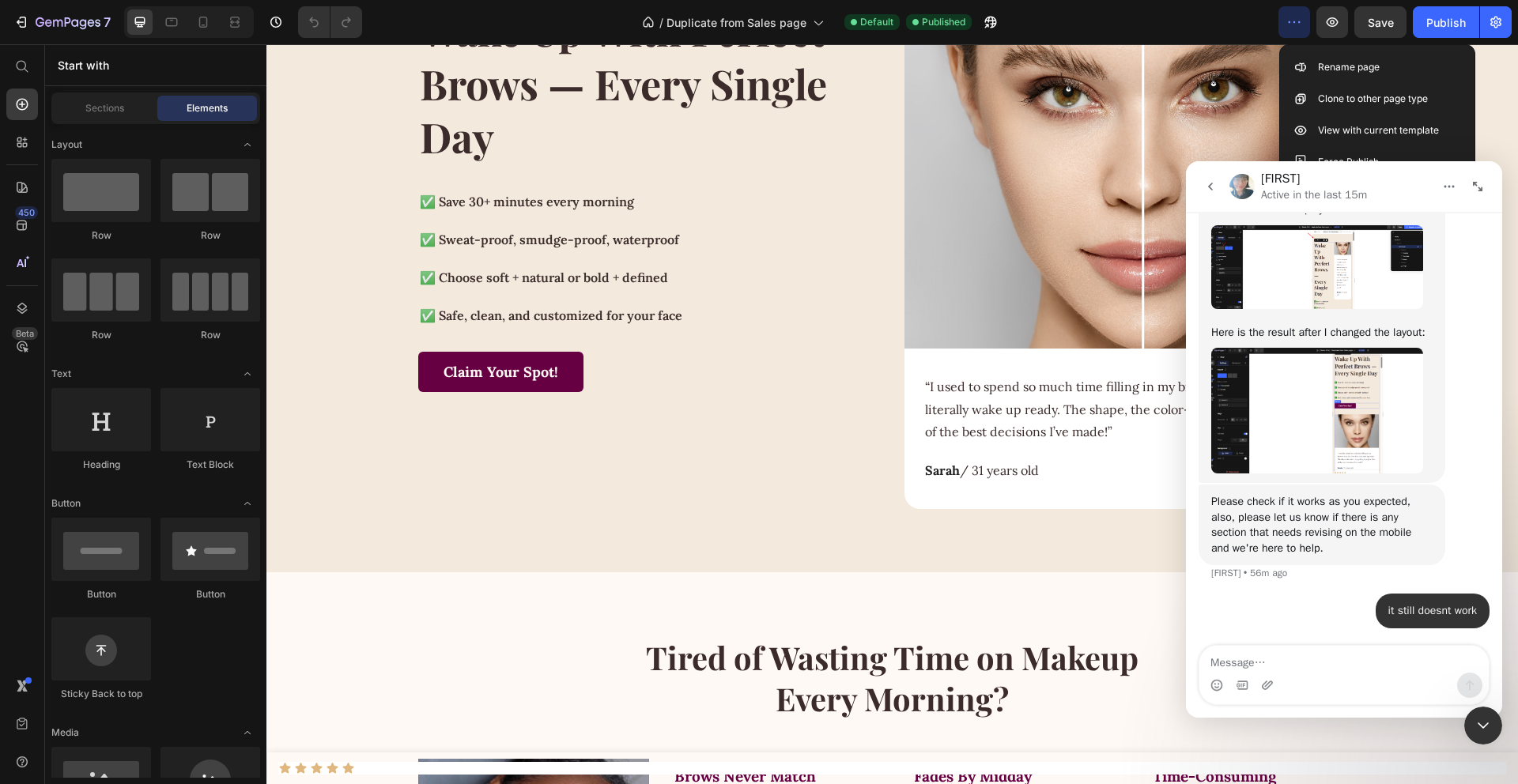 click at bounding box center (1317, 410) 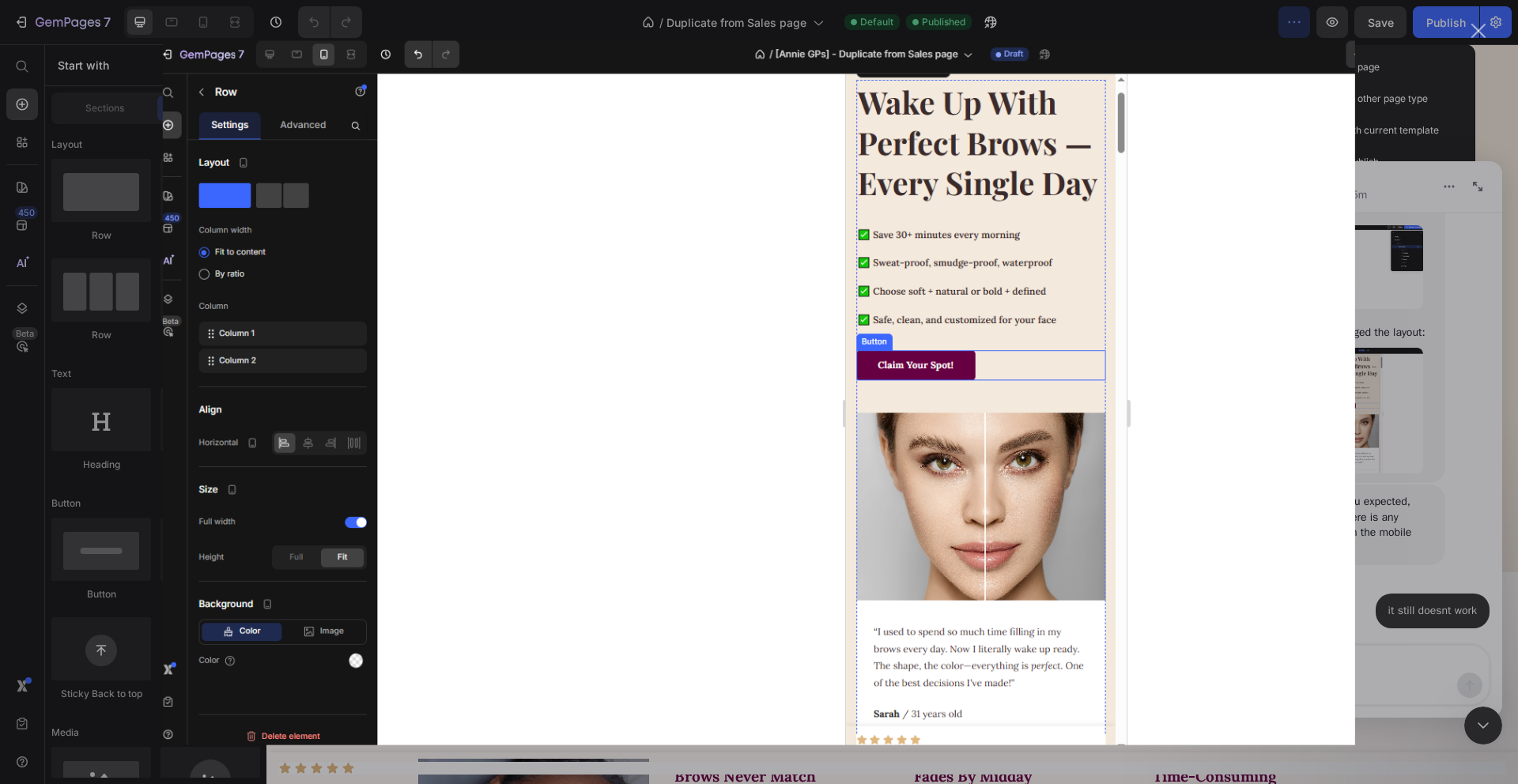 scroll, scrollTop: 0, scrollLeft: 0, axis: both 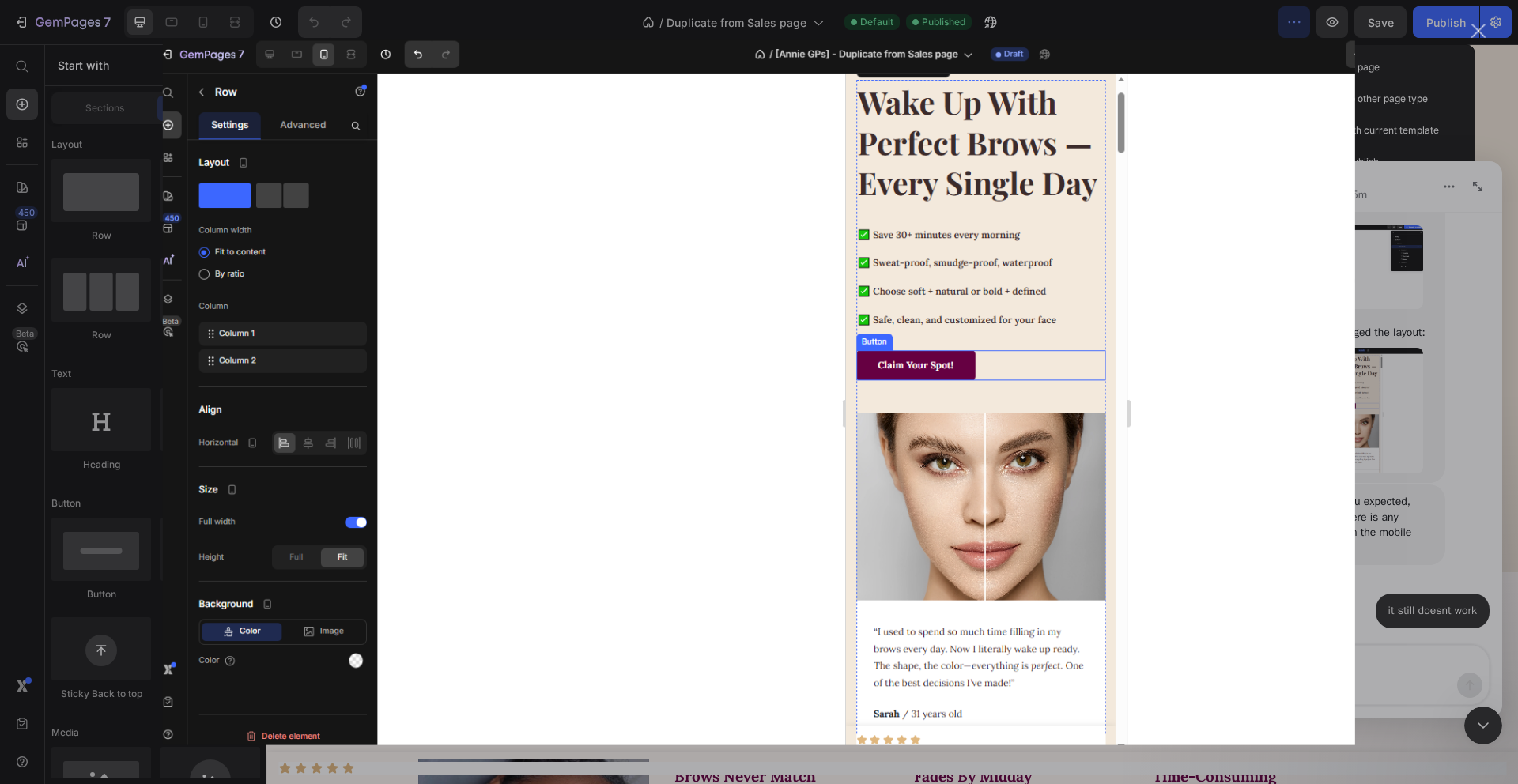 click at bounding box center (759, 392) 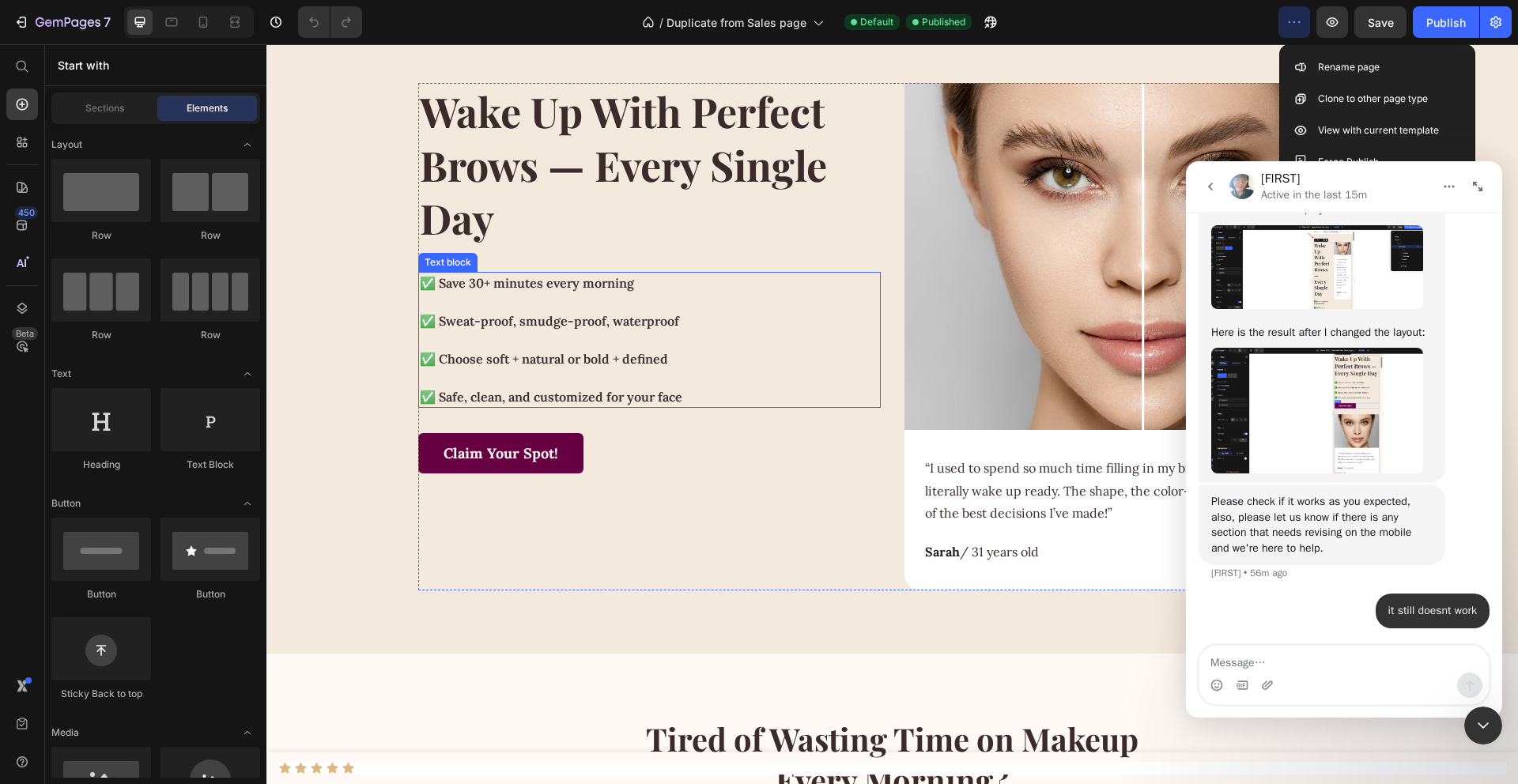scroll, scrollTop: 0, scrollLeft: 0, axis: both 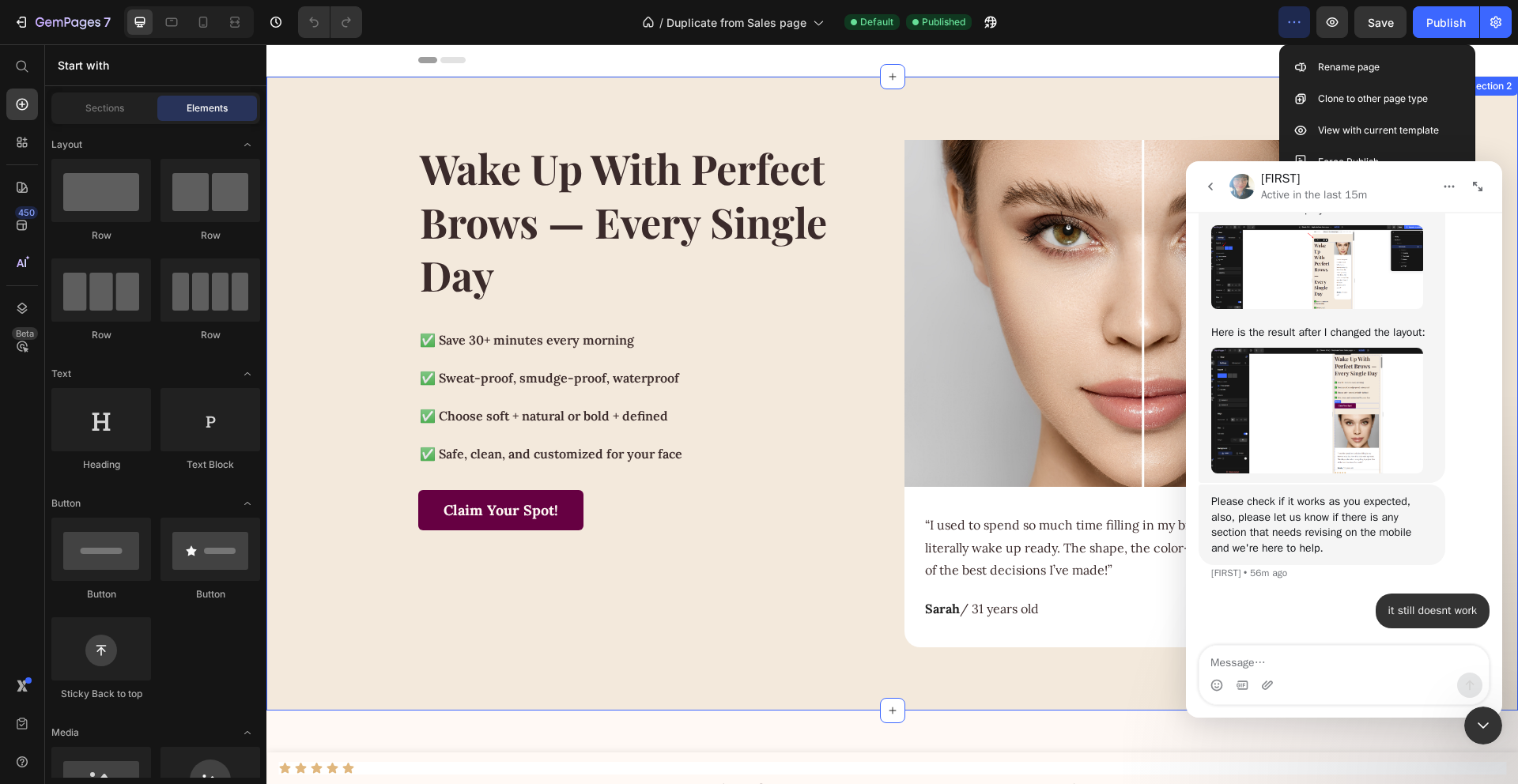 click on "Wake Up With Perfect Brows — Every Single Day Heading ✅ Save 30+ minutes every morning   ✅ Sweat-proof, smudge-proof, waterproof   ✅ Choose soft + natural or bold + defined   ✅ Safe, clean, and customized for your face Text block Claim Your Spot! Button Image “I used to spend so much time filling in my brows every day. Now I literally wake up ready. The shape, the color—everything is  perfect . One of the best decisions I’ve made!” Text block [NAME]  / 31 years old Text block Row Row" at bounding box center (892, 394) 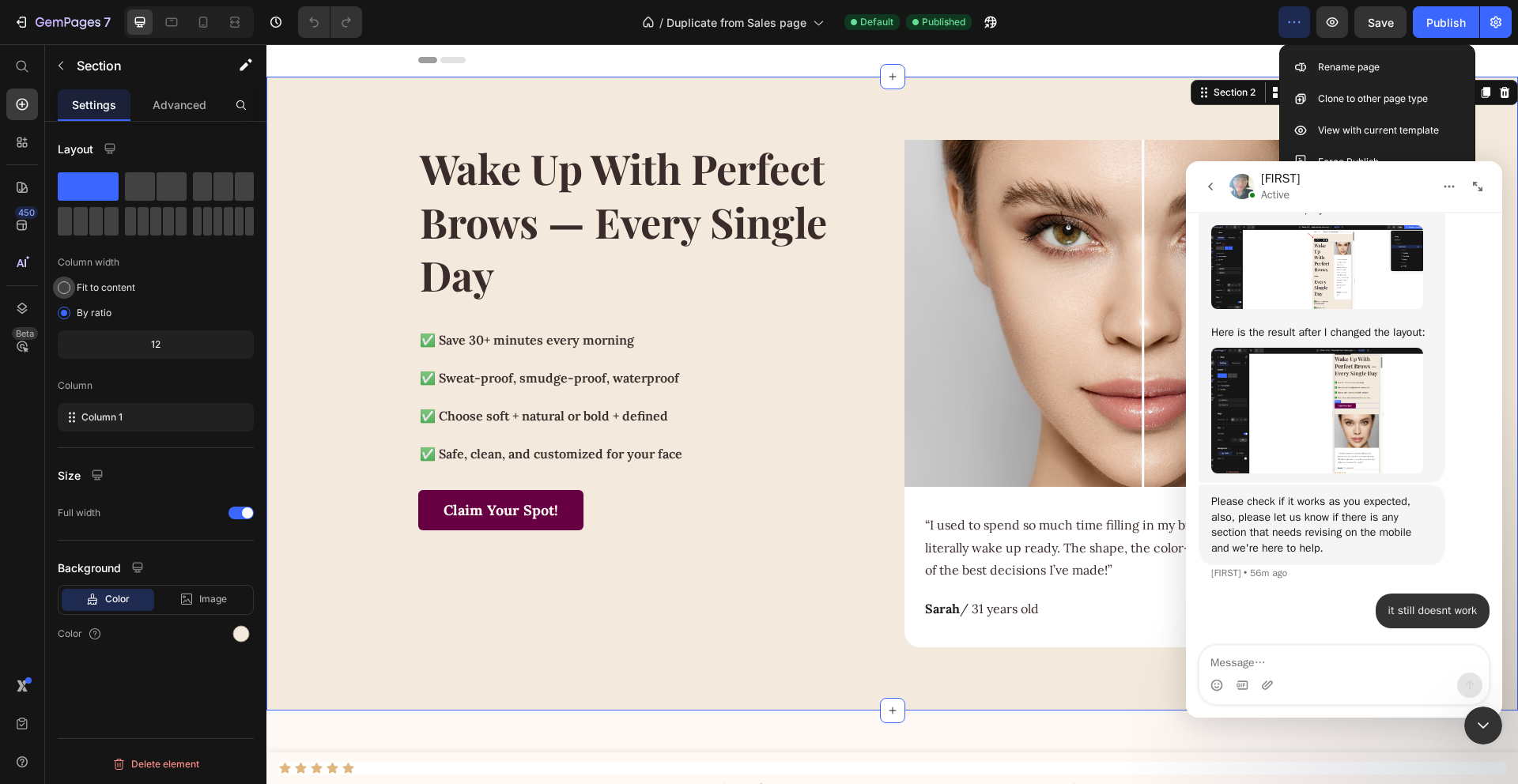click on "Fit to content" at bounding box center [106, 288] 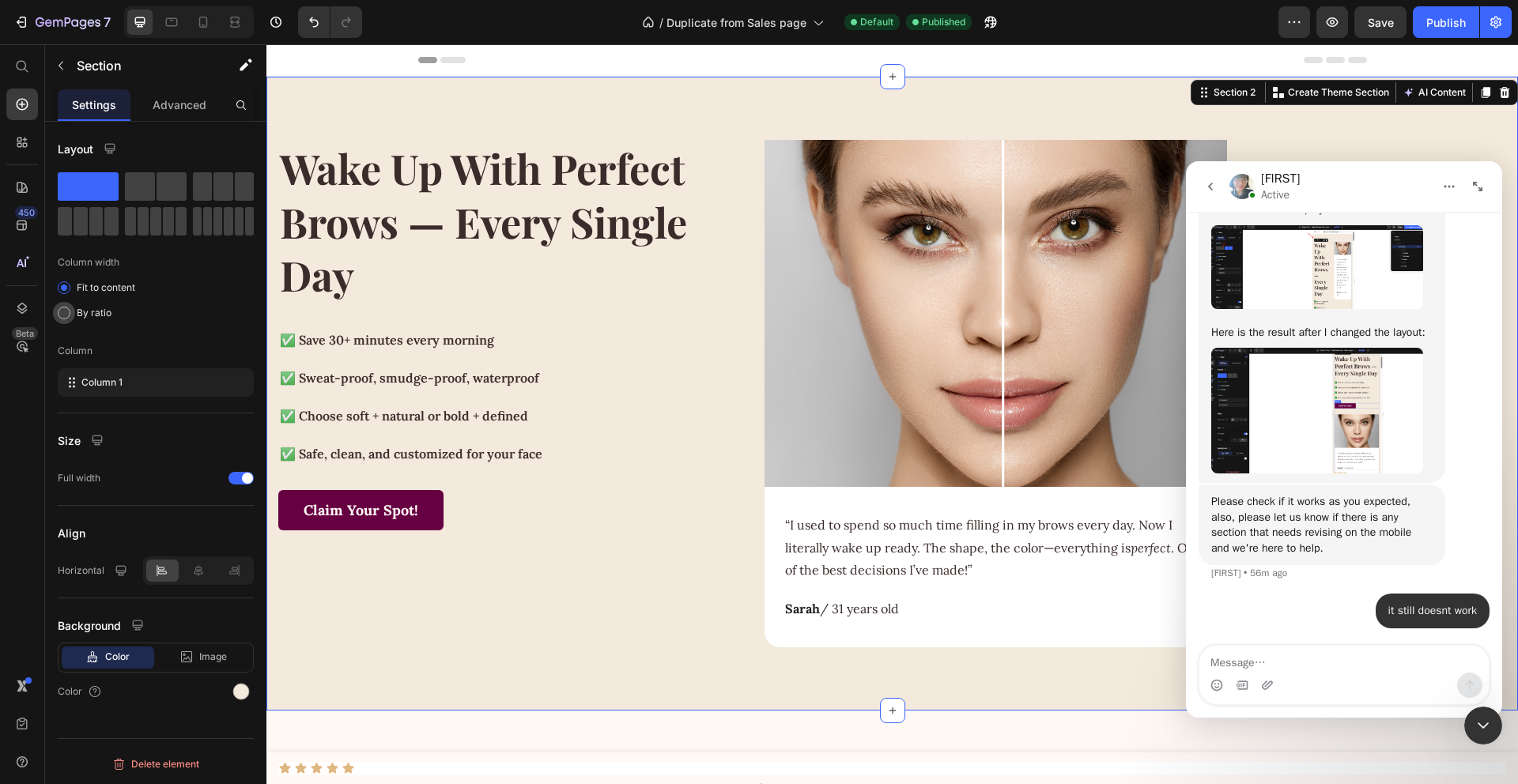 click on "By ratio" 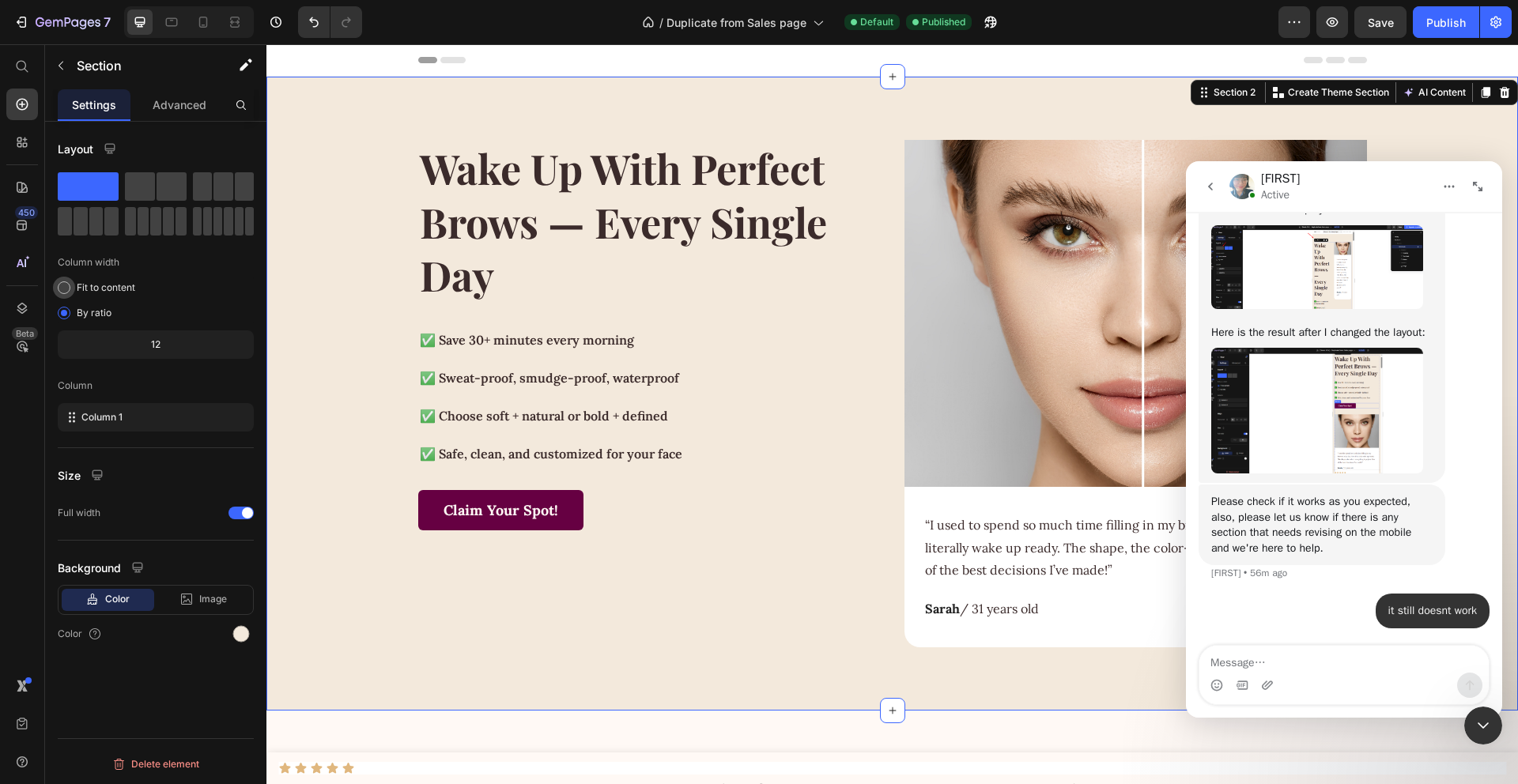 click on "Fit to content" at bounding box center (106, 288) 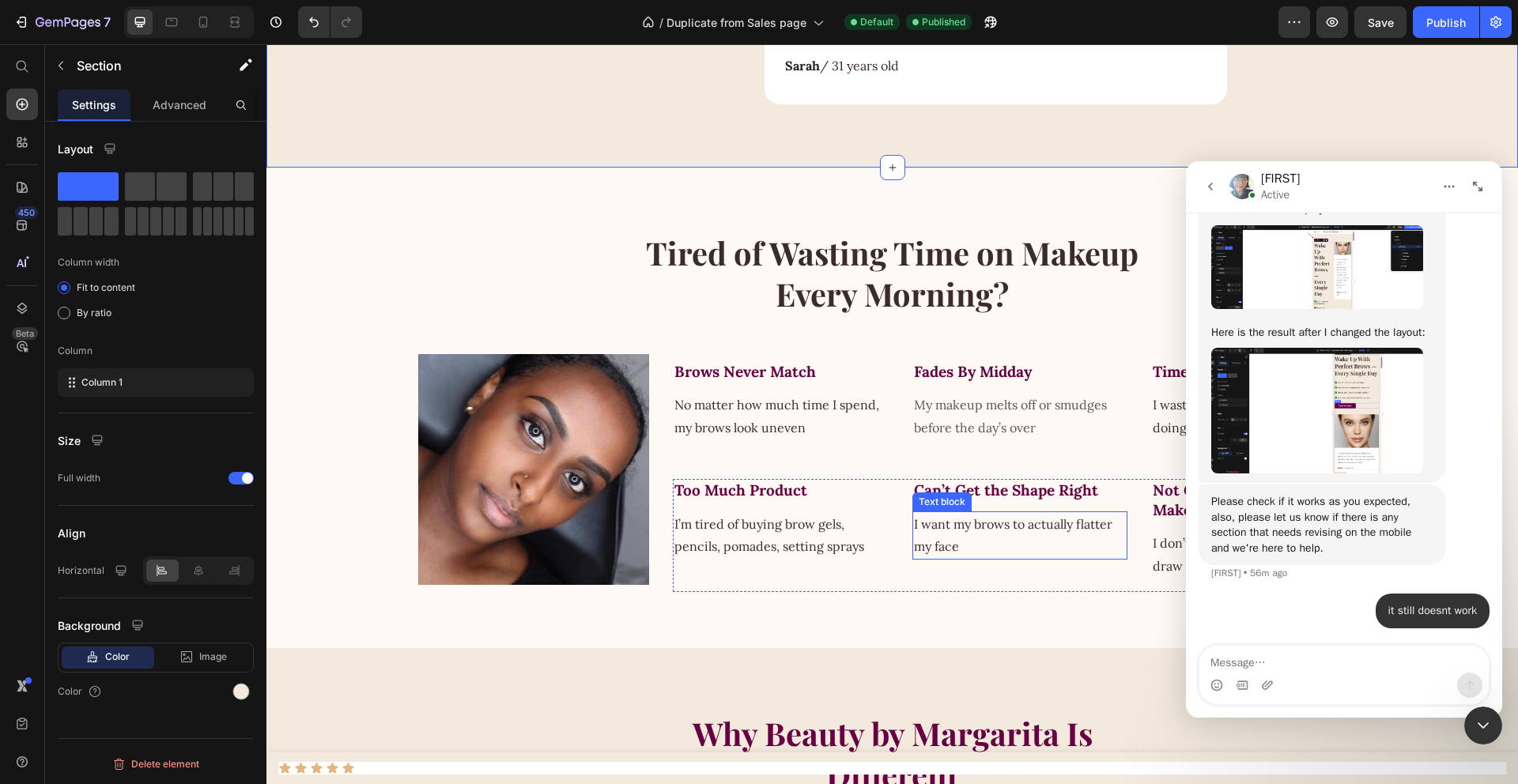 scroll, scrollTop: 703, scrollLeft: 0, axis: vertical 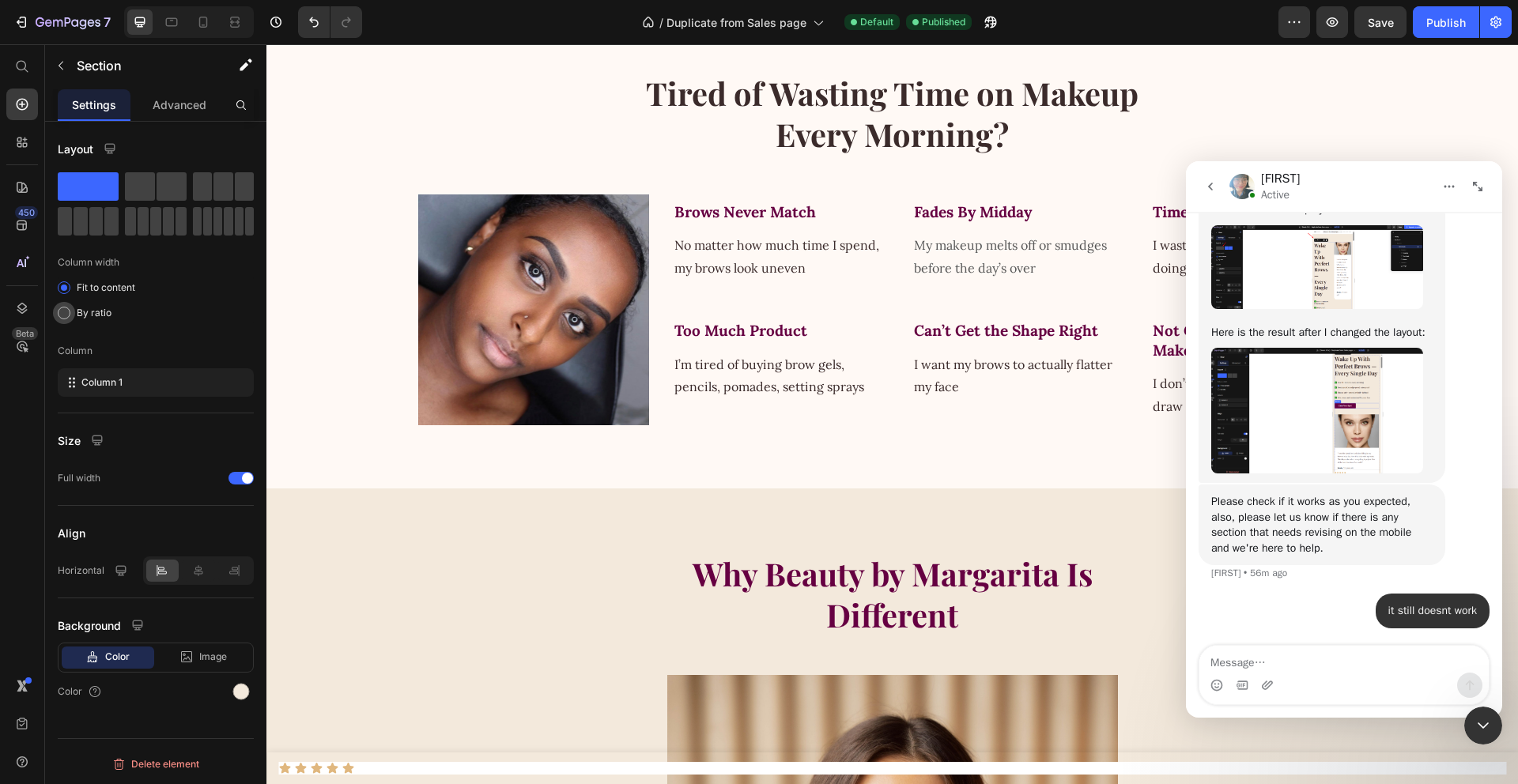 click on "By ratio" 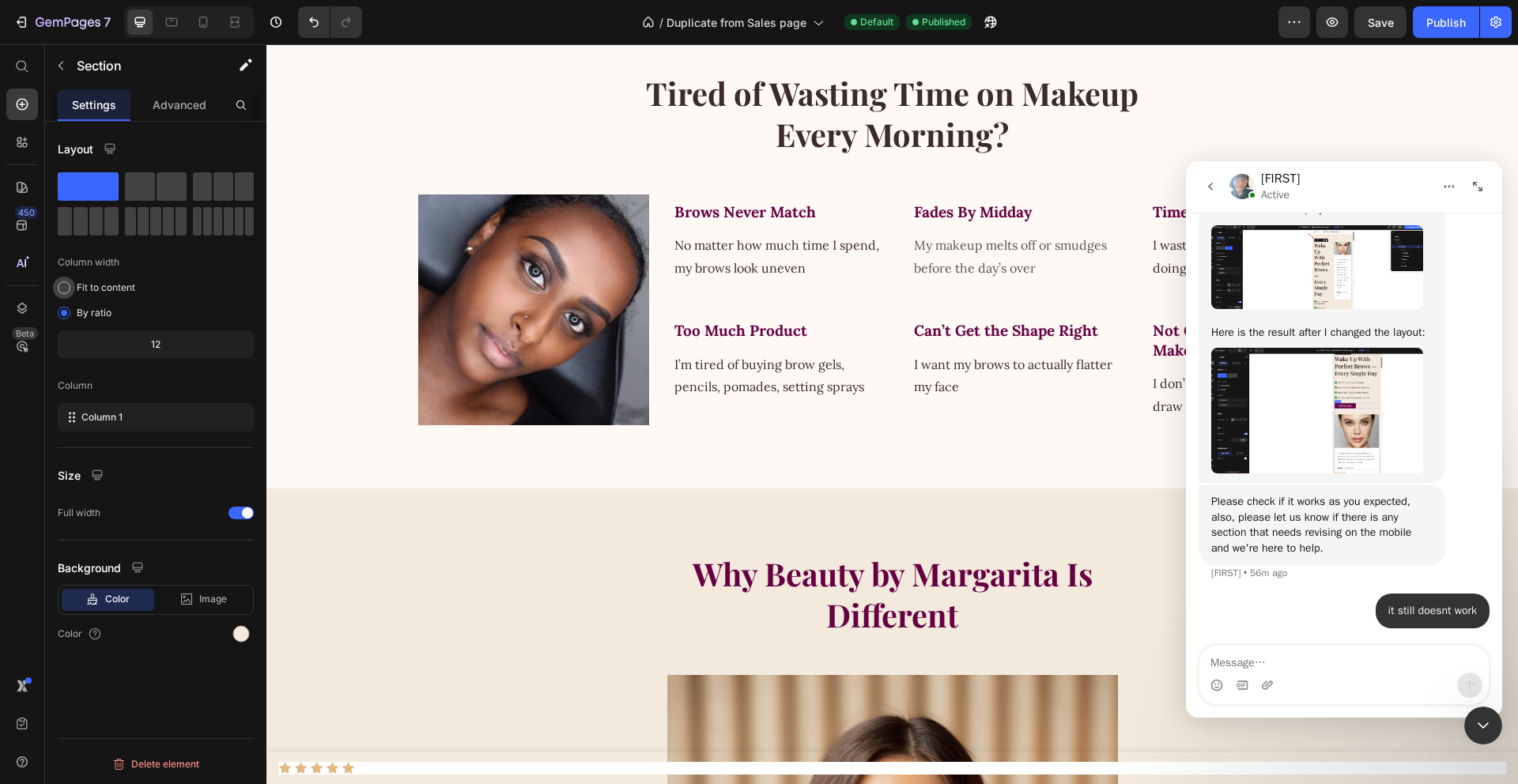 click on "Fit to content" 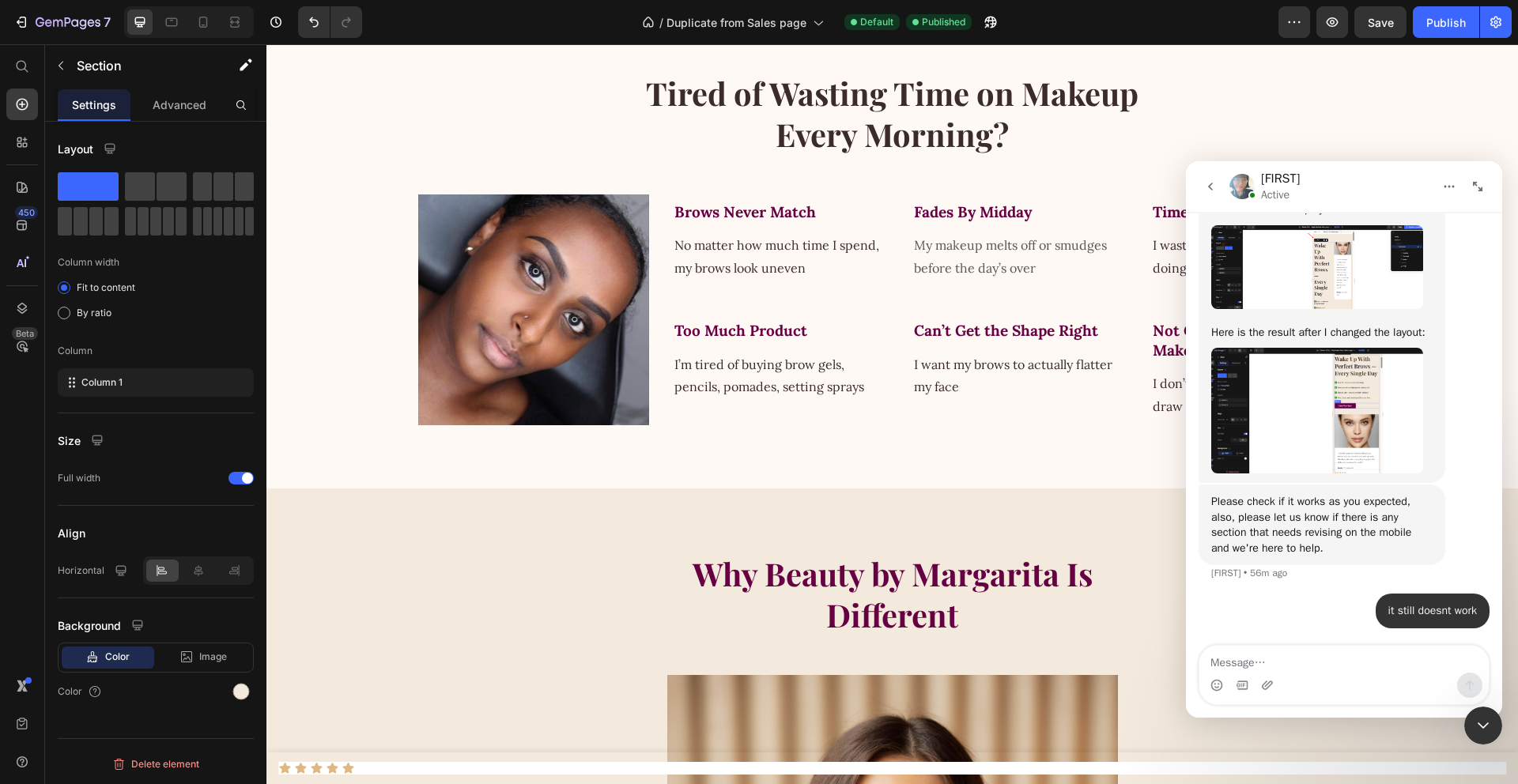 click at bounding box center (1317, 410) 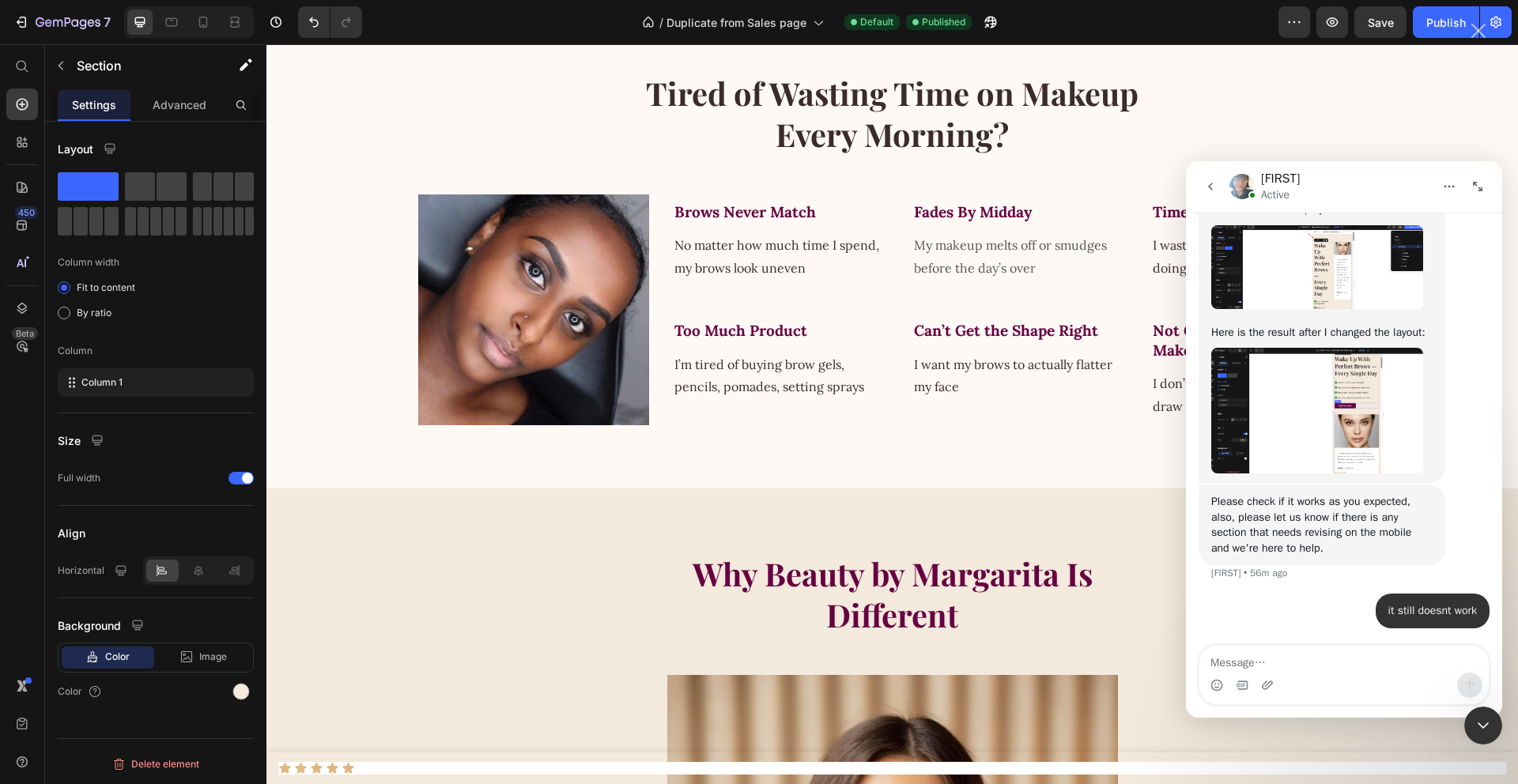scroll, scrollTop: 0, scrollLeft: 0, axis: both 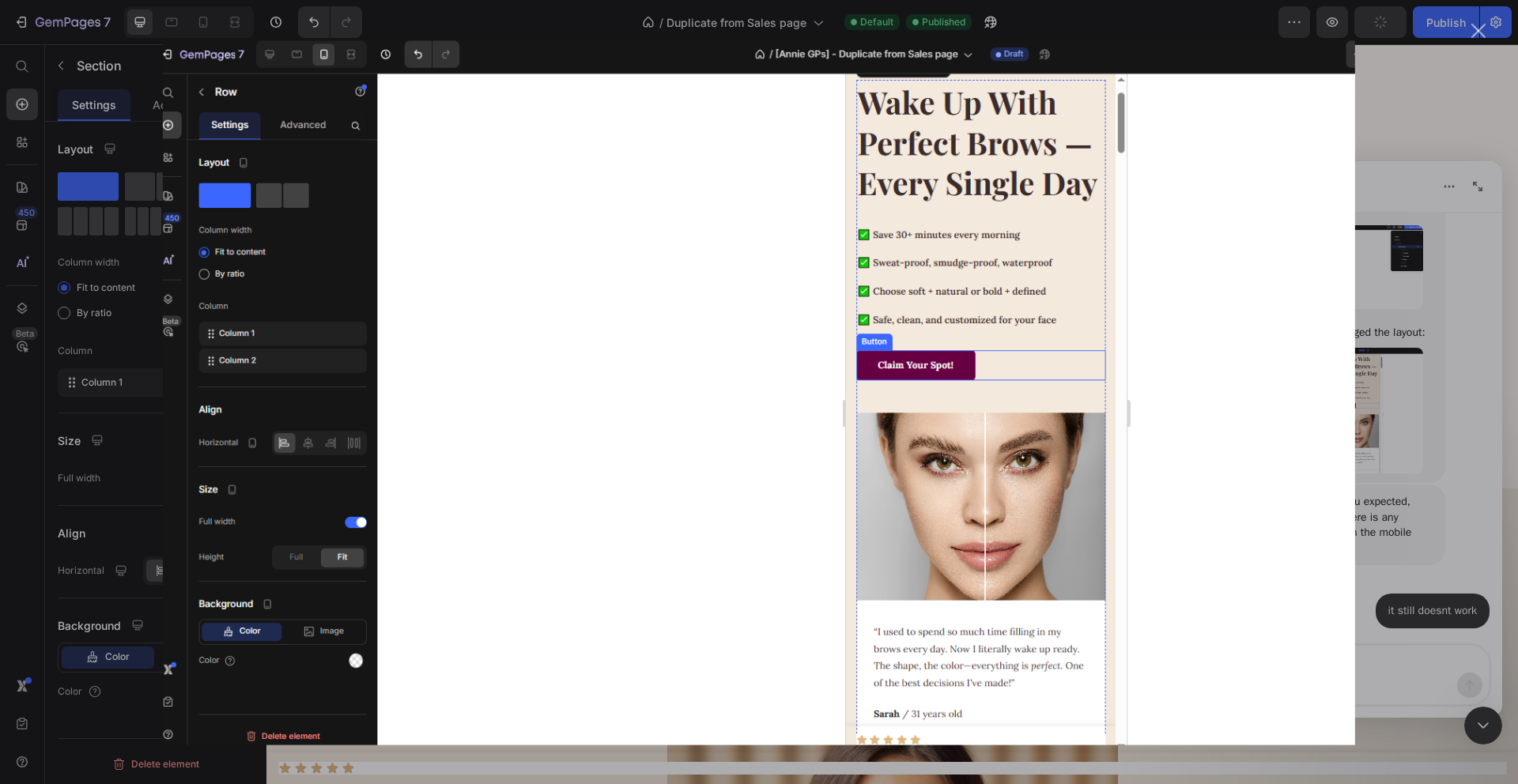 click at bounding box center [759, 392] 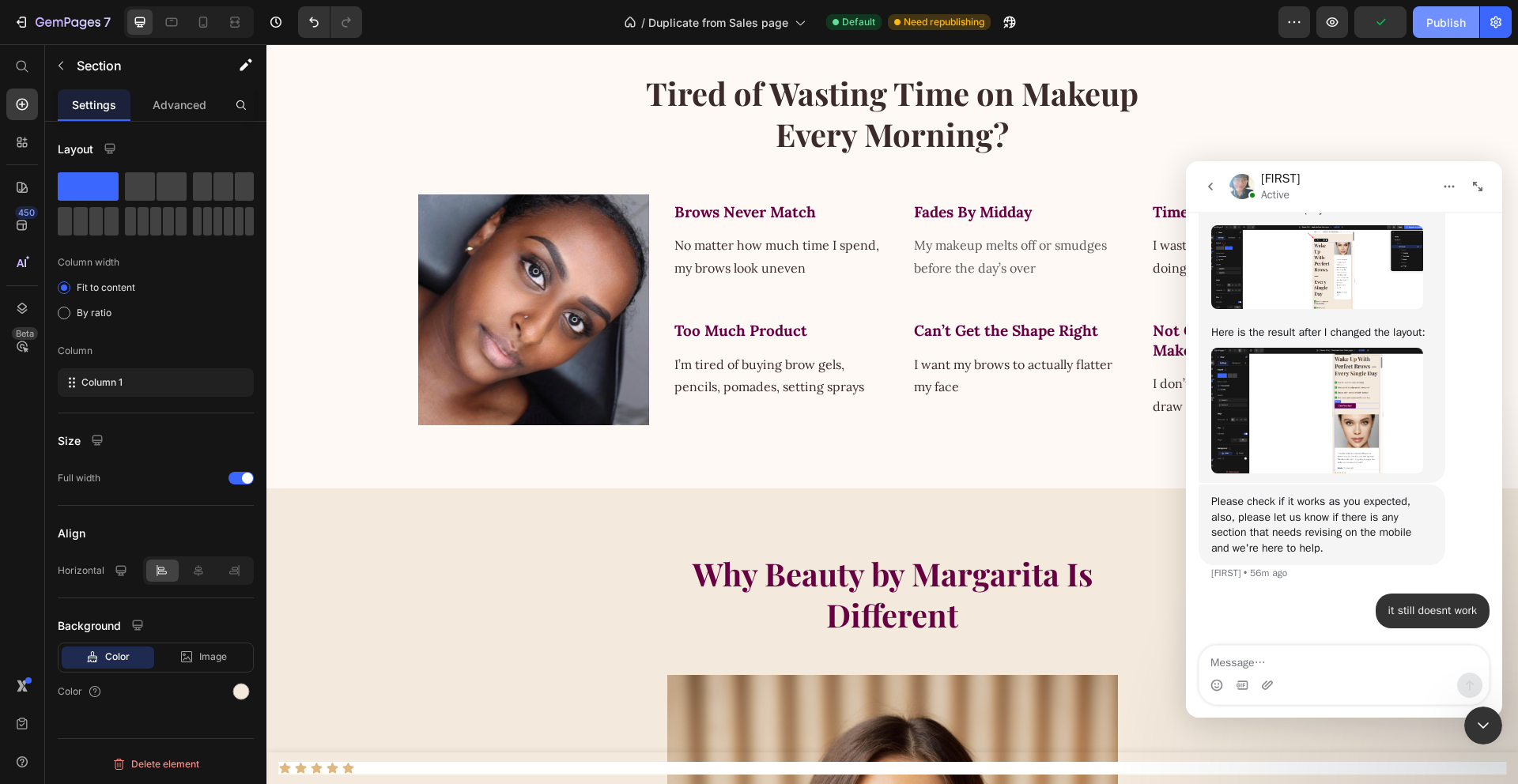 click on "Publish" at bounding box center (1446, 22) 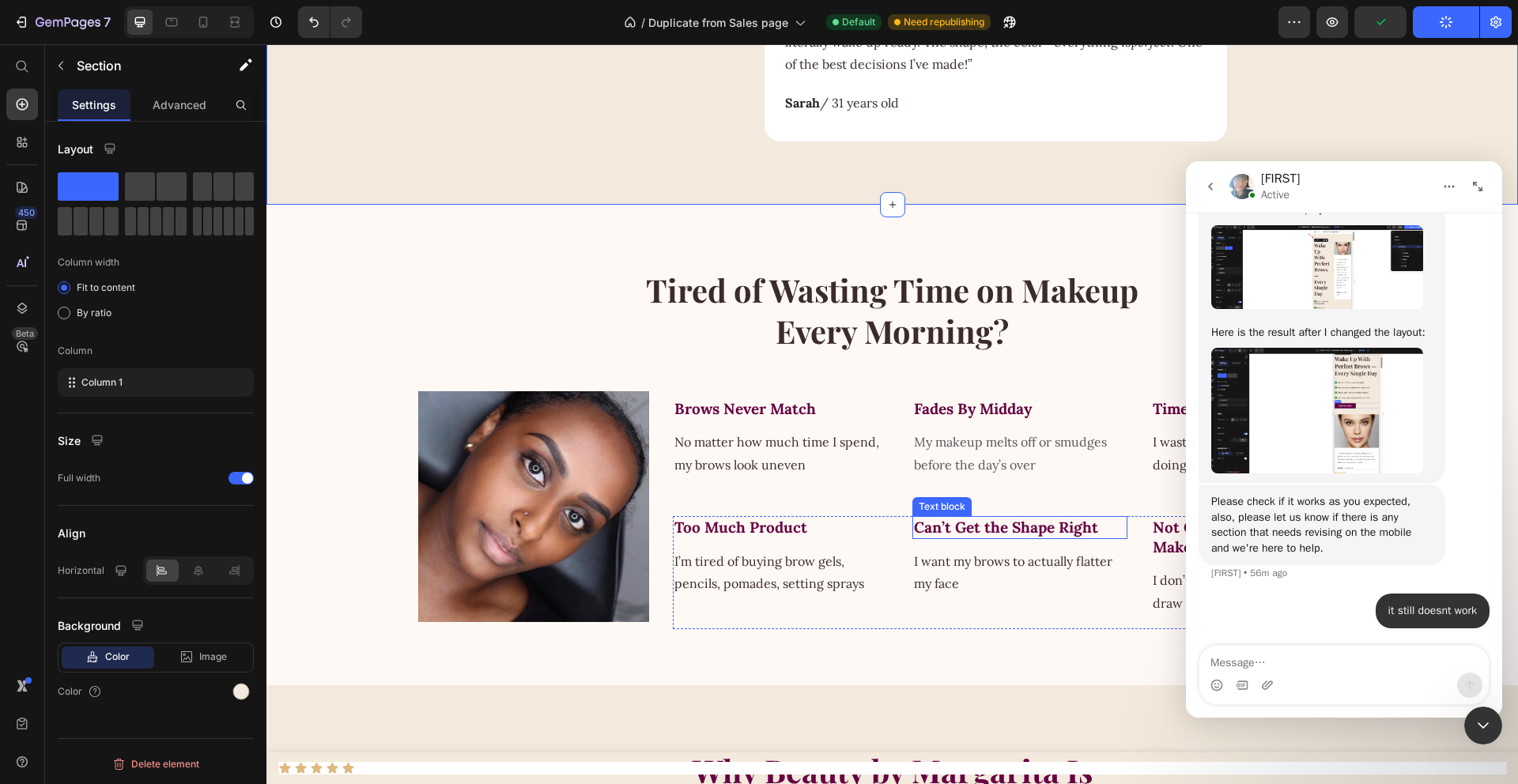scroll, scrollTop: 0, scrollLeft: 0, axis: both 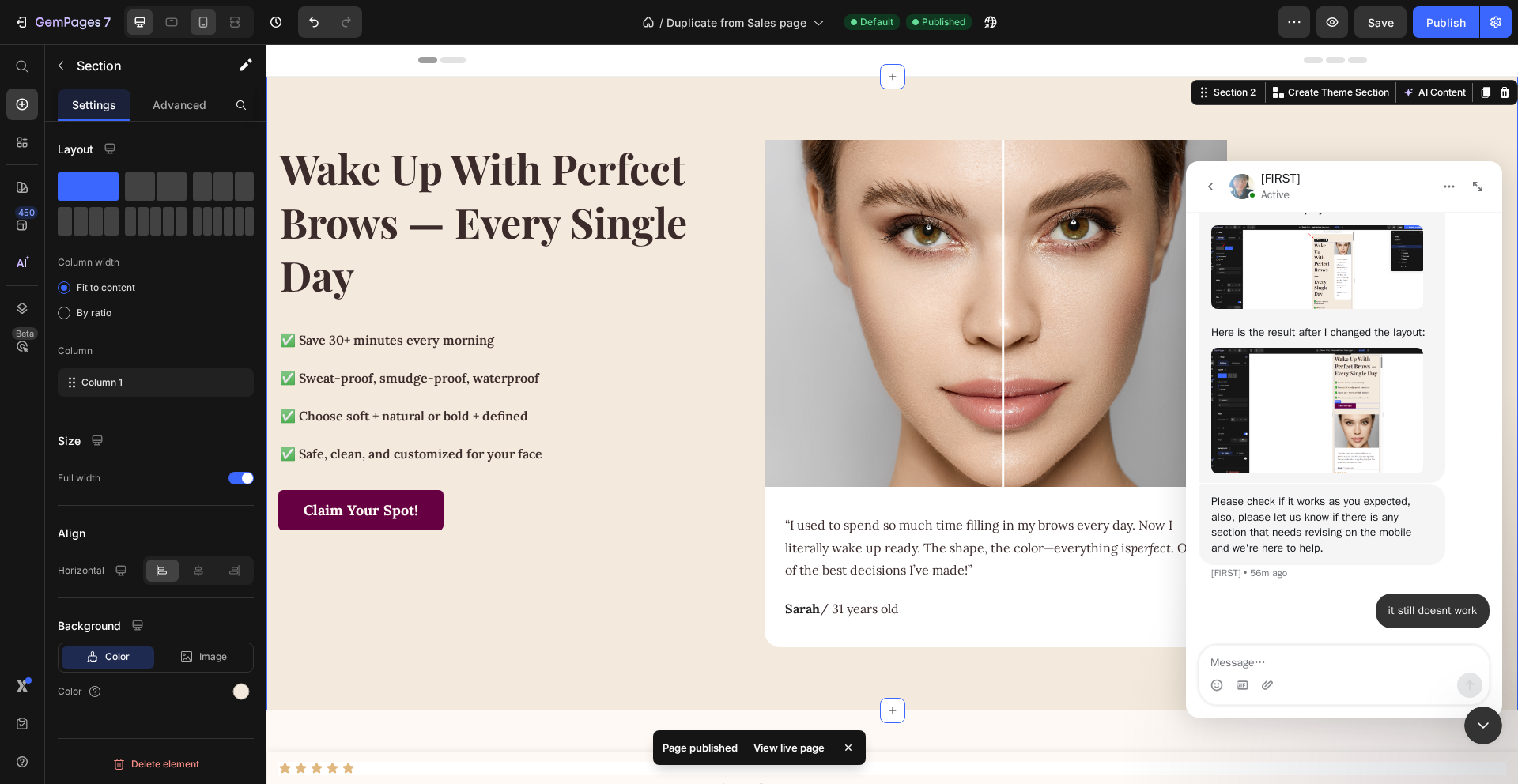 click 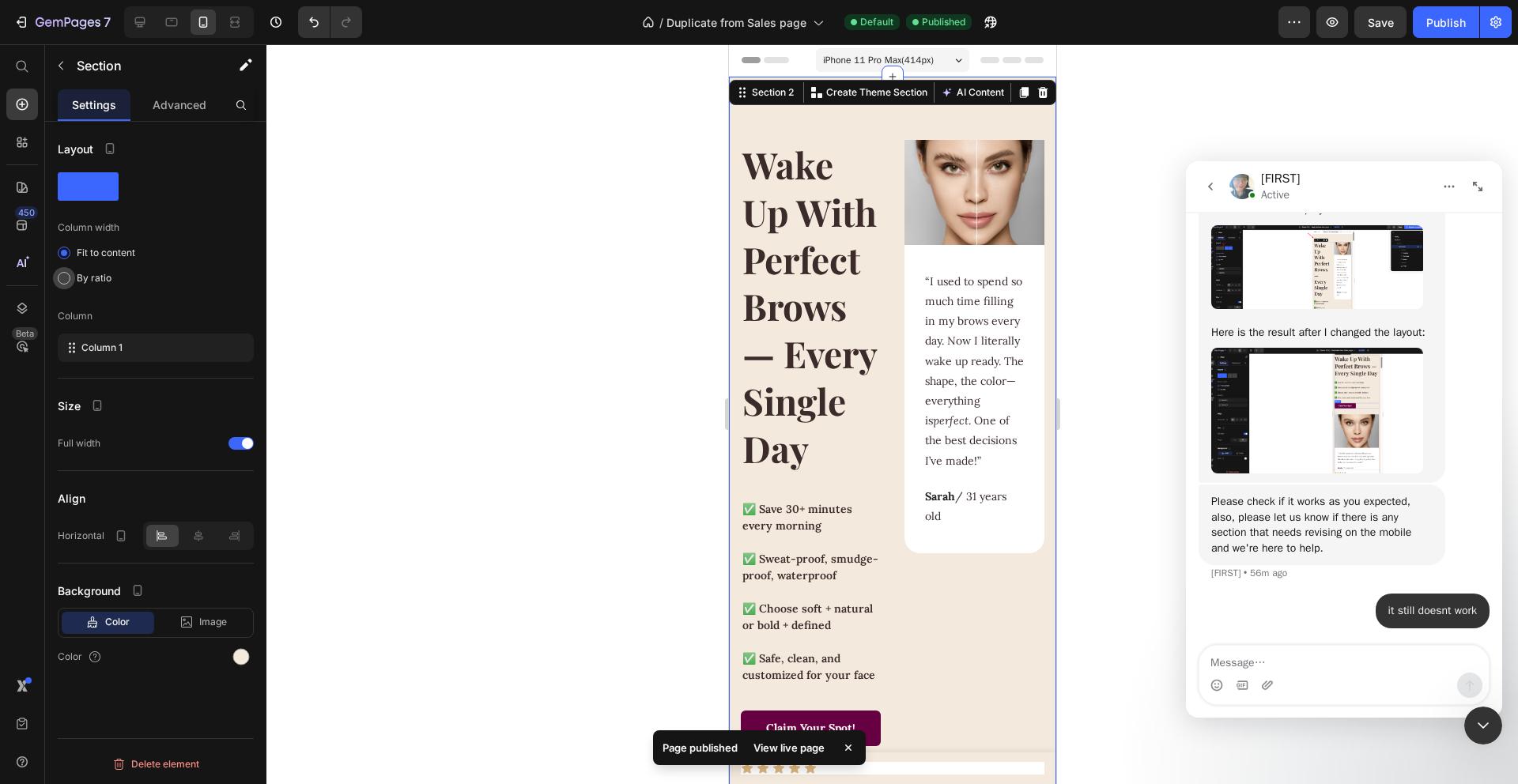 click on "By ratio" at bounding box center [94, 278] 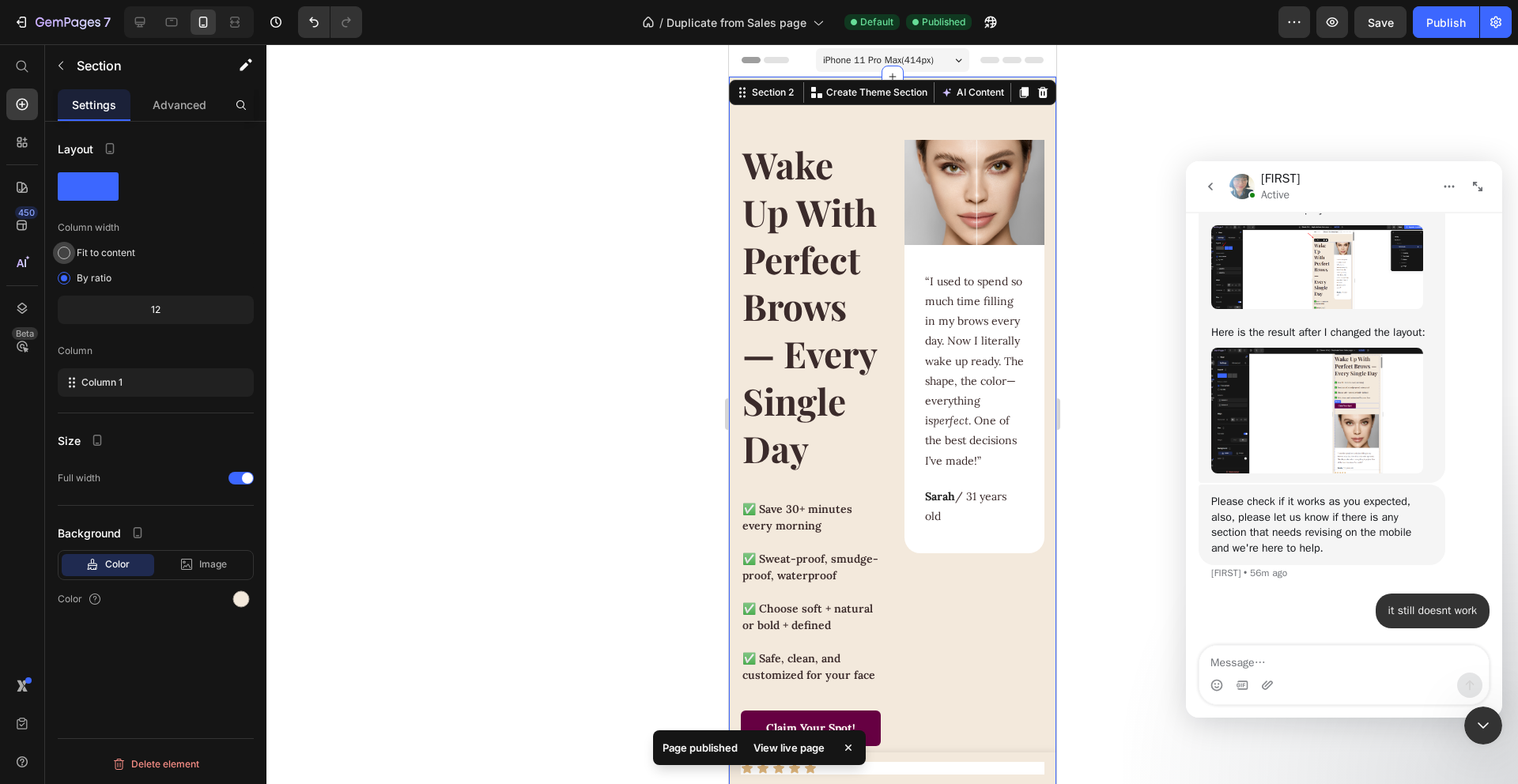click on "Fit to content" at bounding box center [106, 253] 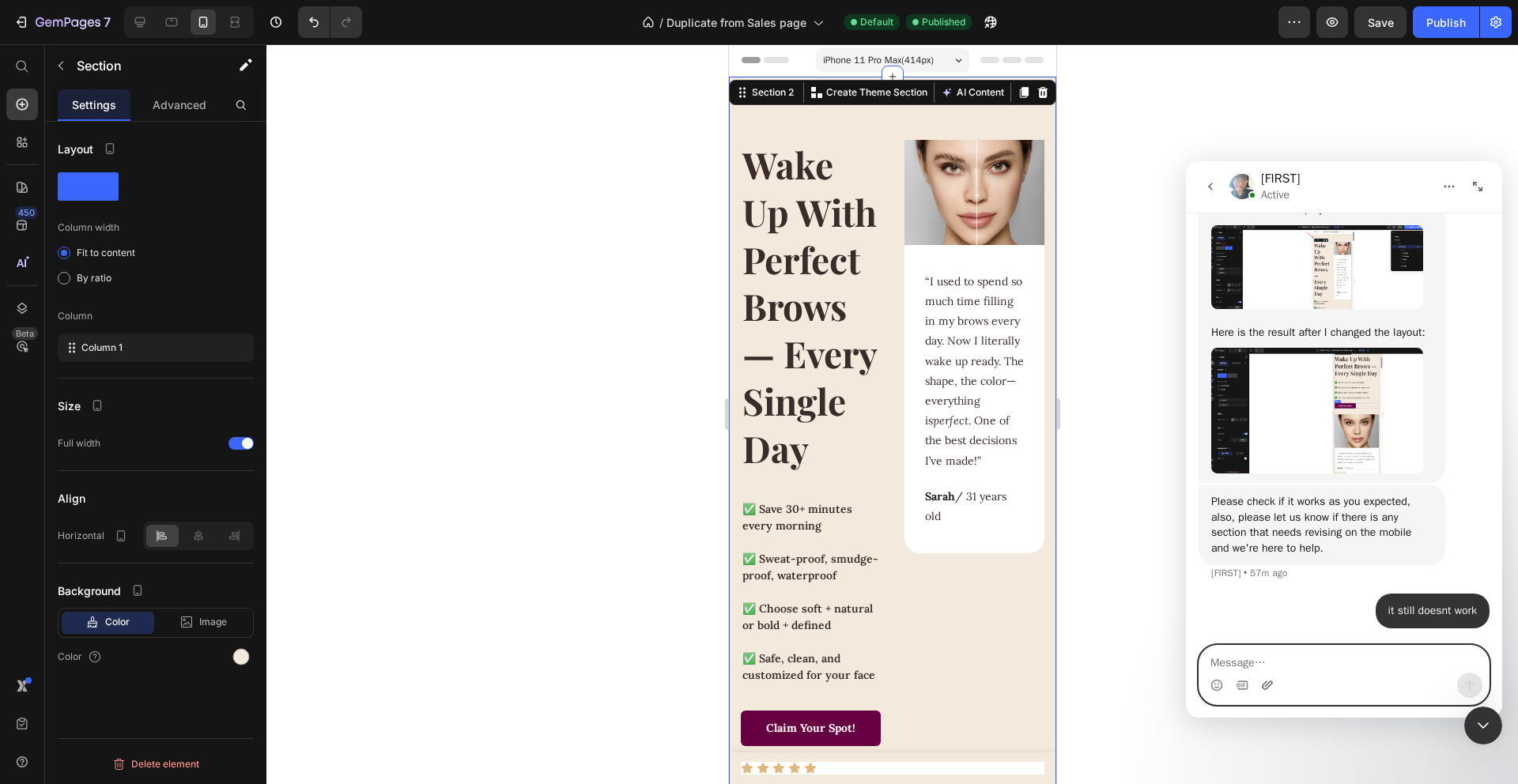click 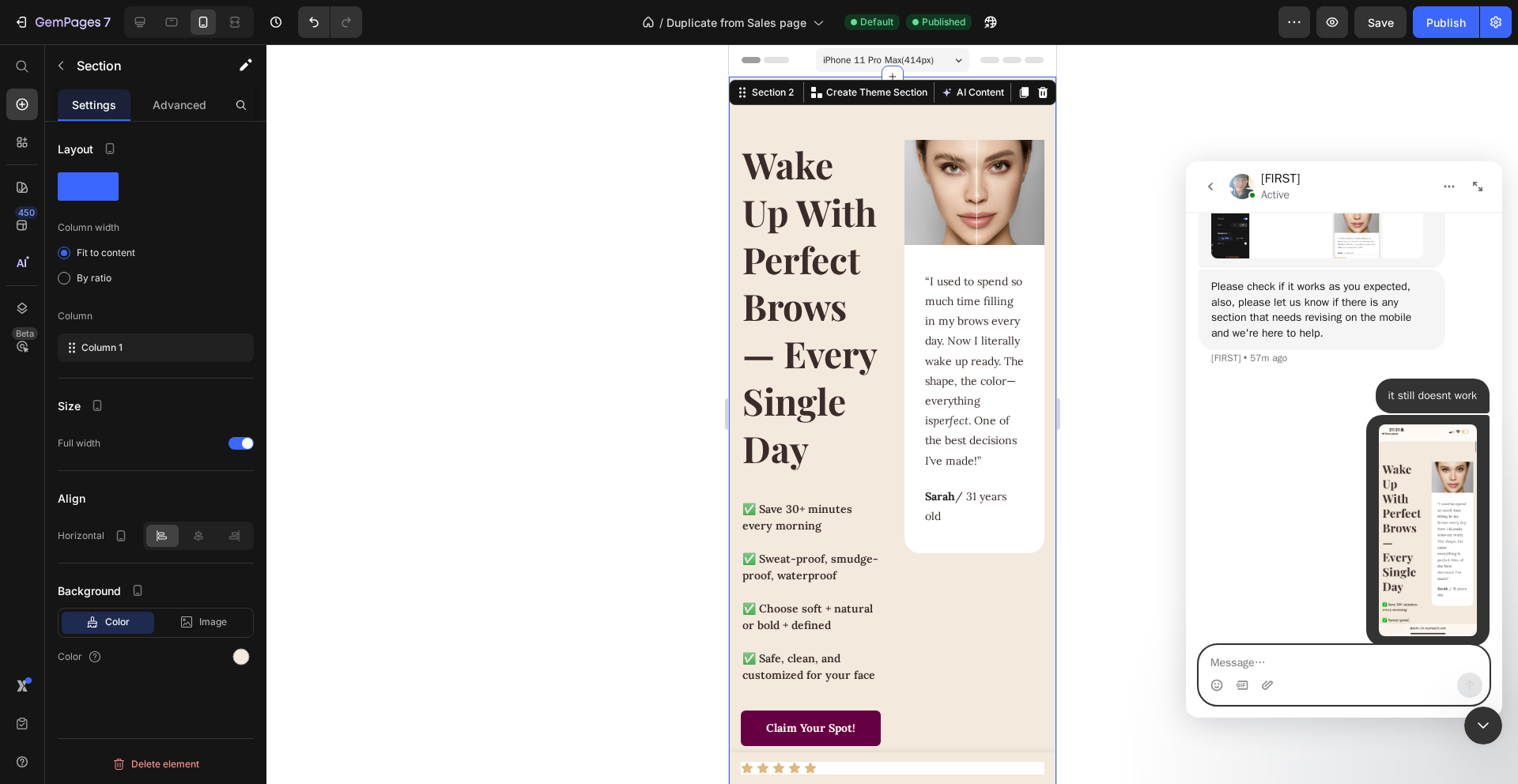 scroll, scrollTop: 6139, scrollLeft: 0, axis: vertical 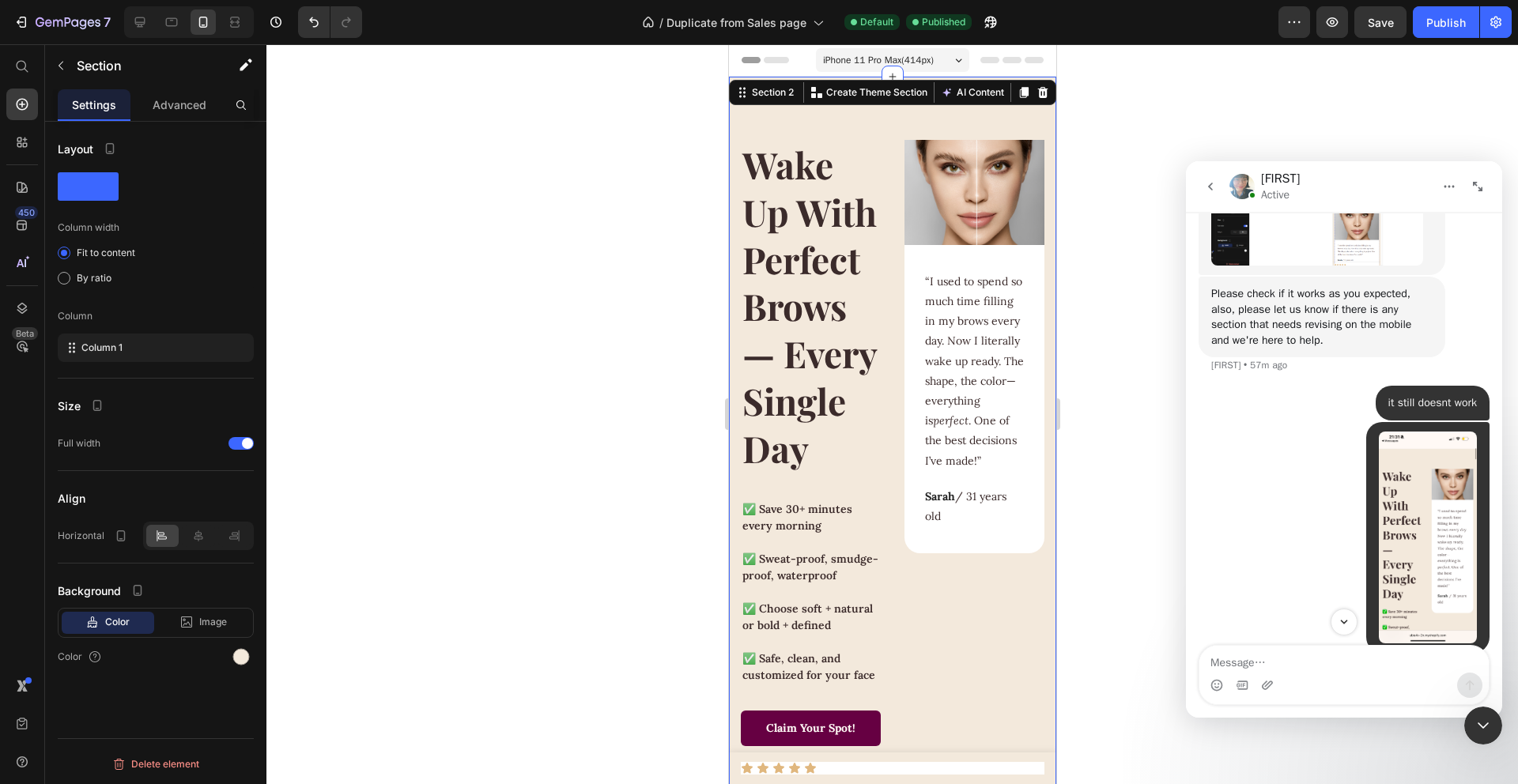 click at bounding box center (1317, 202) 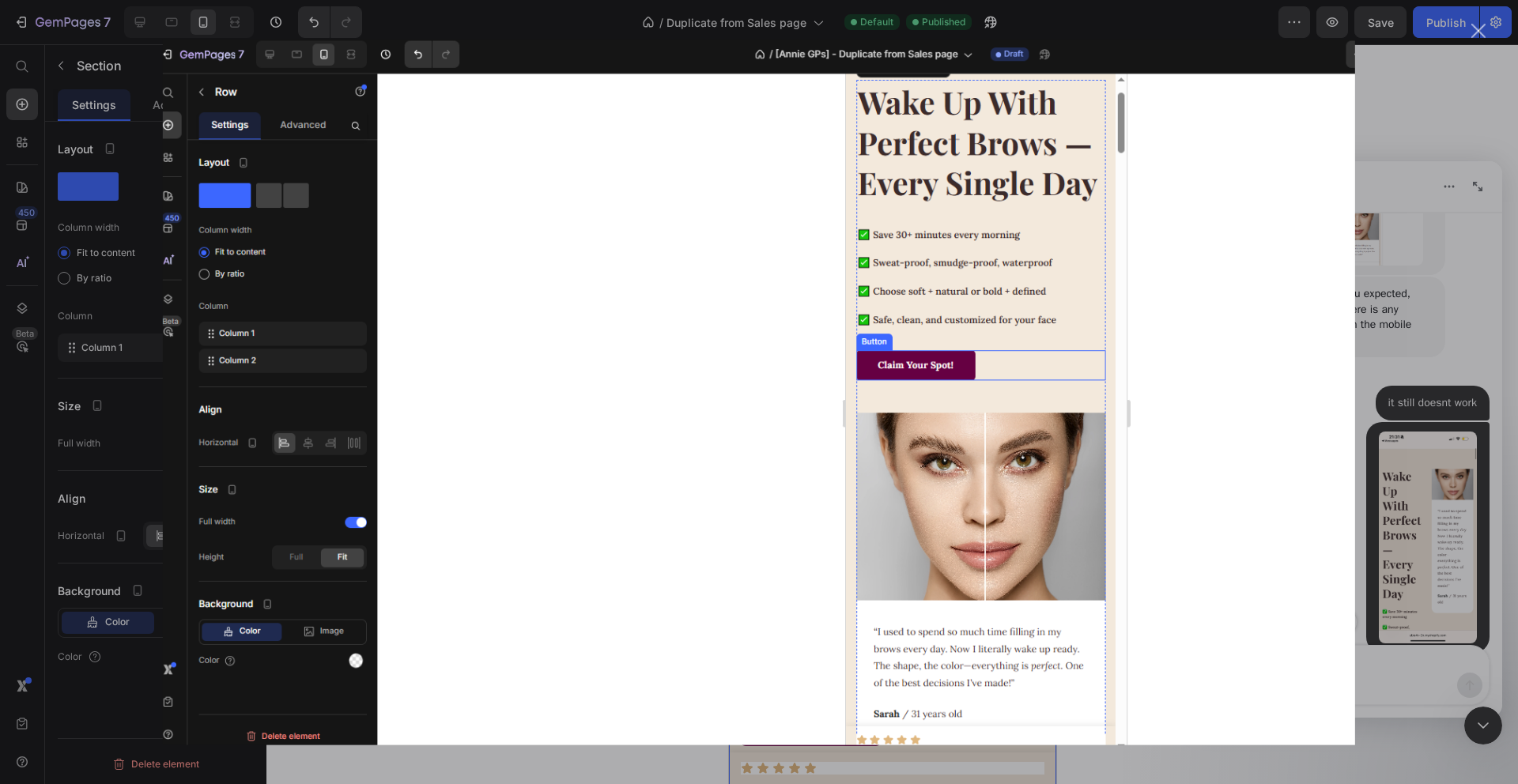 scroll, scrollTop: 0, scrollLeft: 0, axis: both 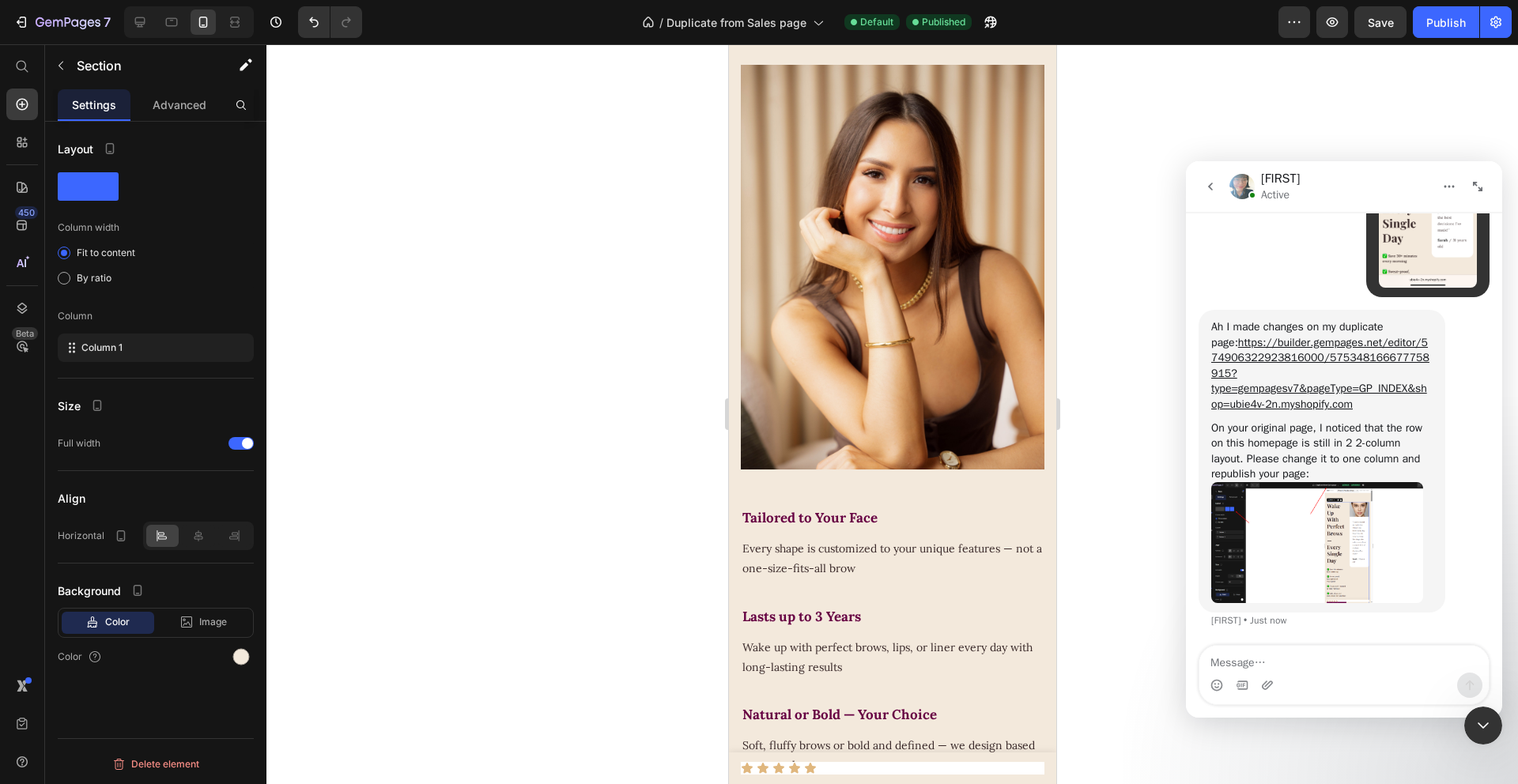 click at bounding box center (1317, 542) 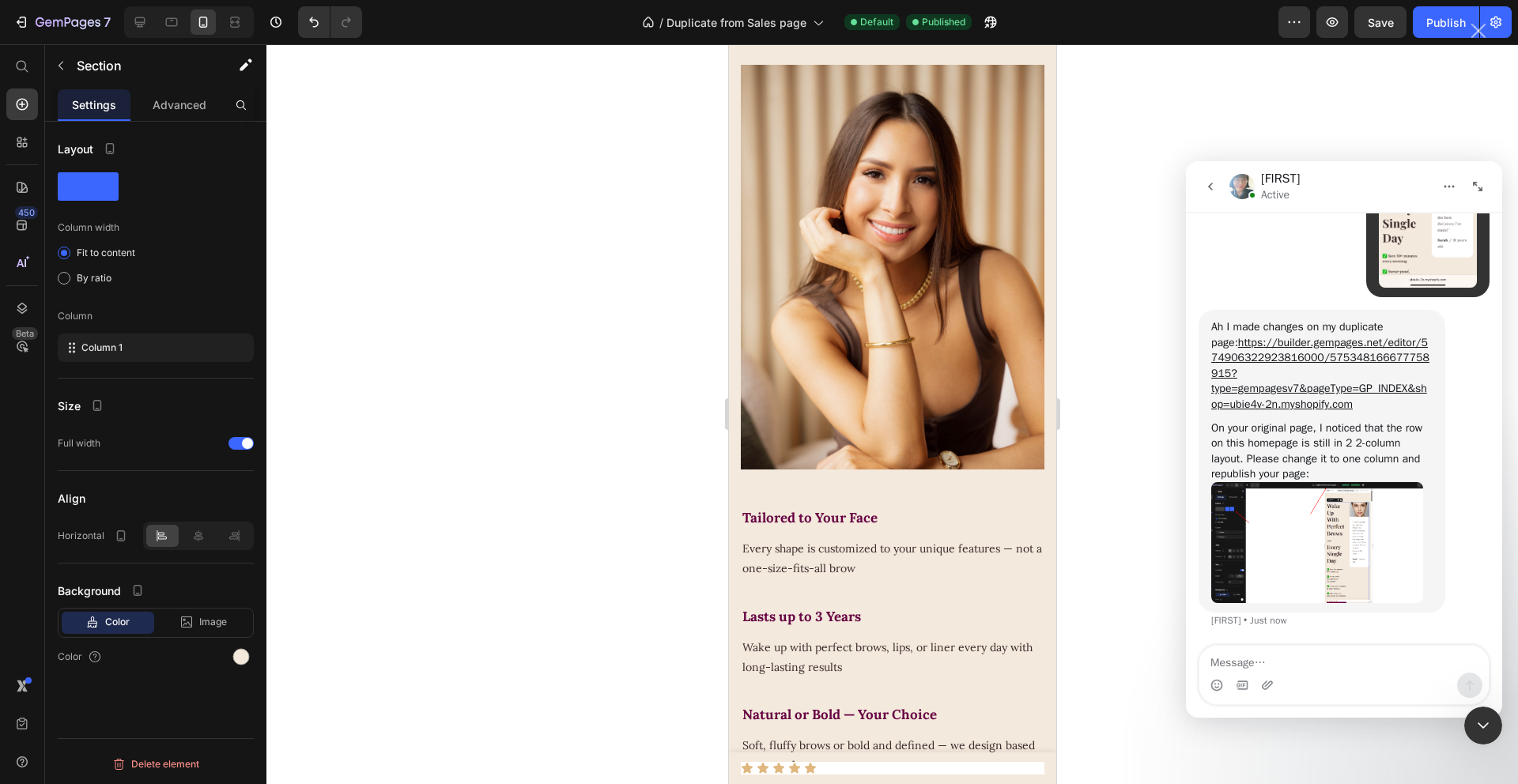 scroll, scrollTop: 0, scrollLeft: 0, axis: both 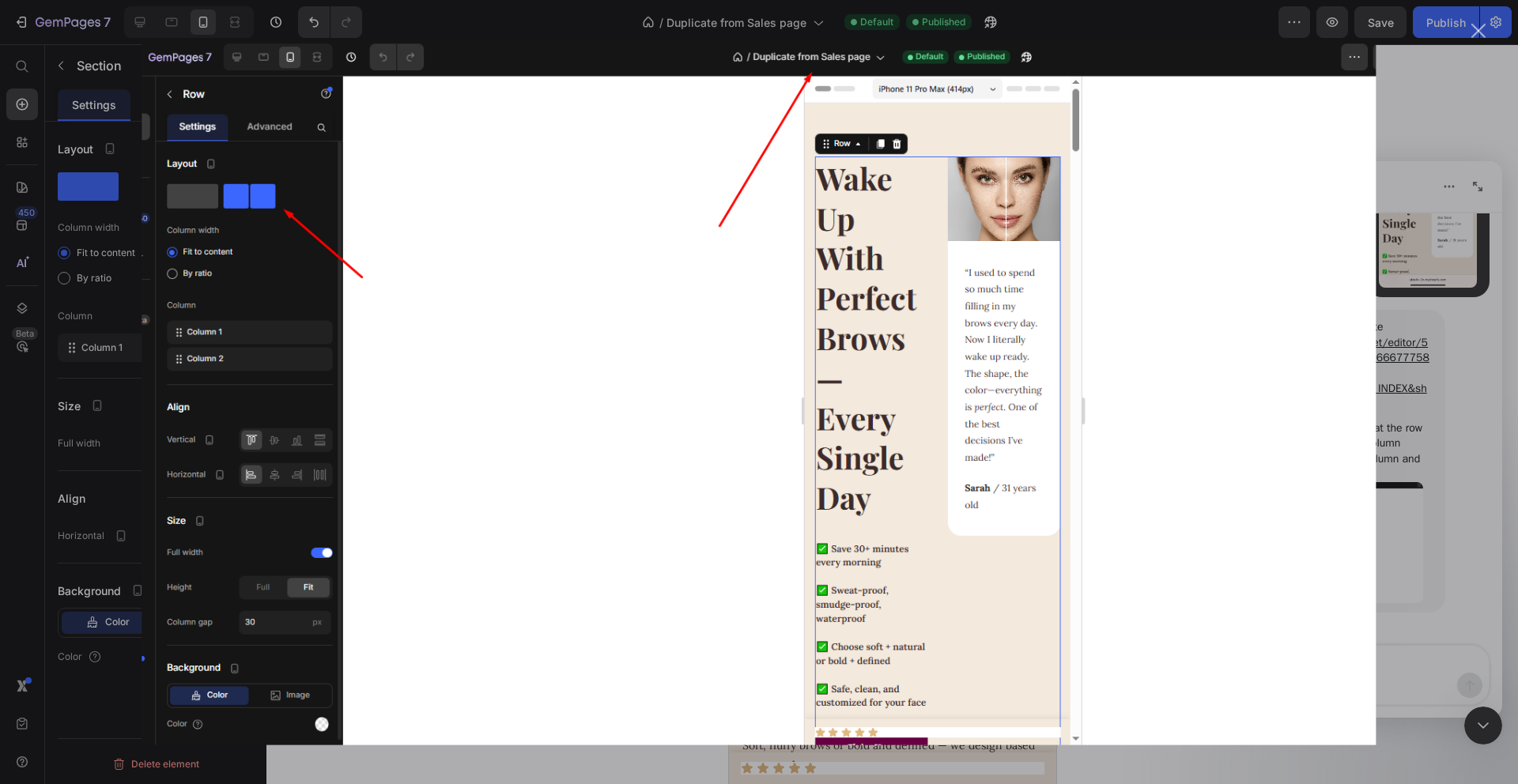 click at bounding box center (758, 392) 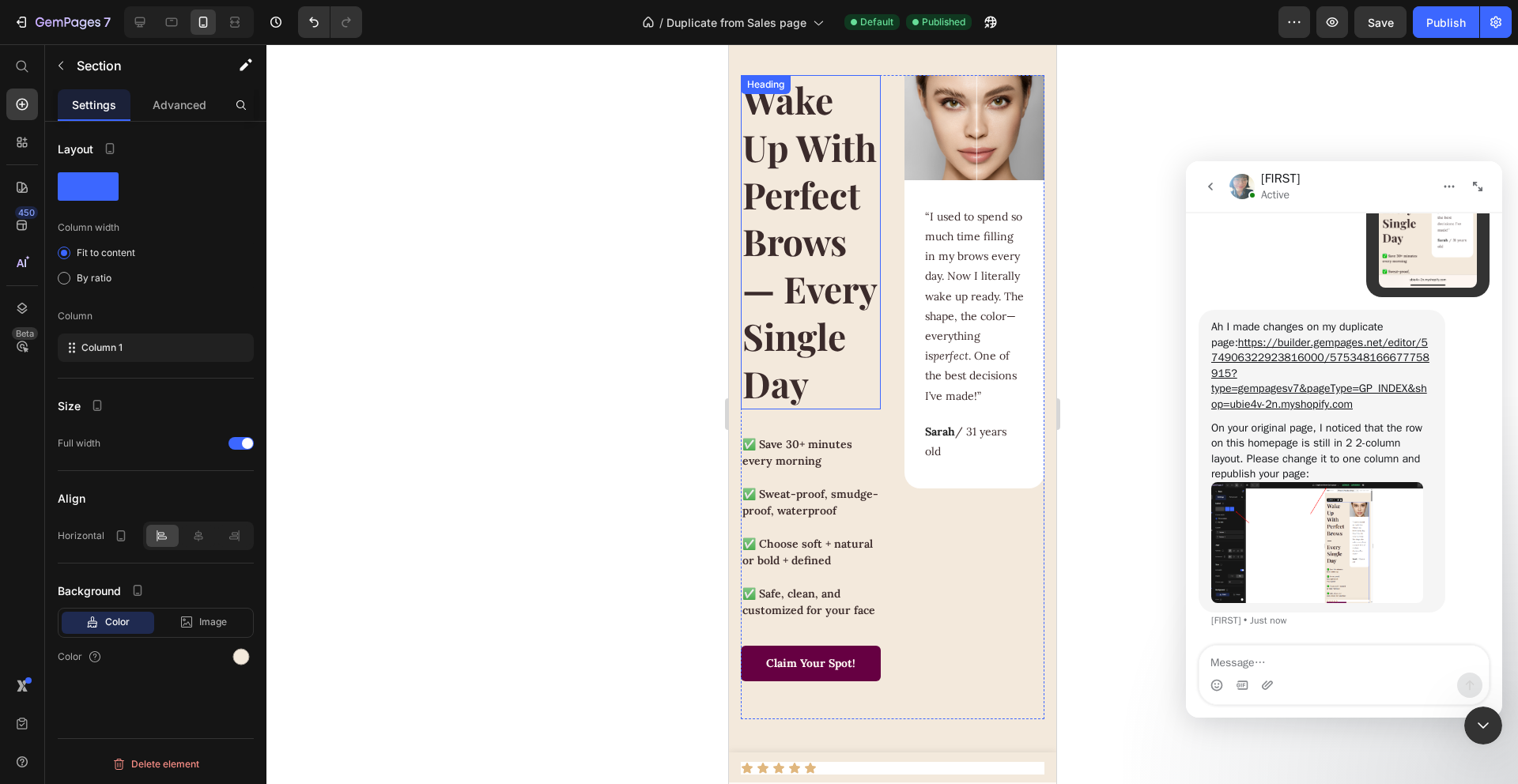 scroll, scrollTop: 0, scrollLeft: 0, axis: both 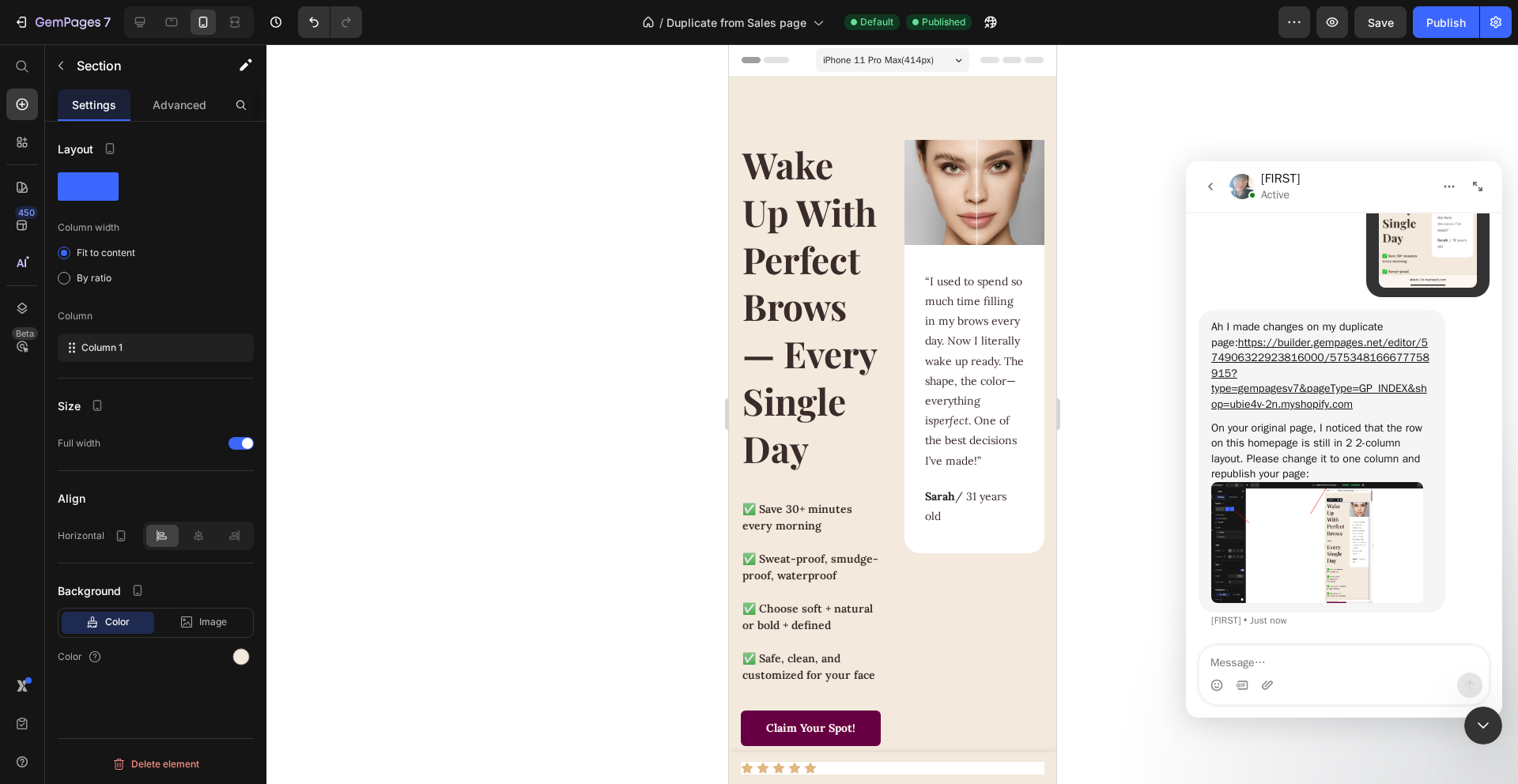 click on "Wake Up With Perfect Brows — Every Single Day Heading ✅ Save 30+ minutes every morning   ✅ Sweat-proof, smudge-proof, waterproof   ✅ Choose soft + natural or bold + defined   ✅ Safe, clean, and customized for your face Text block Claim Your Spot! Button Image “I used to spend so much time filling in my brows every day. Now I literally wake up ready. The shape, the color—everything is  perfect . One of the best decisions I’ve made!” Text block Sarah  / 31 years old Text block Row Row Section 2" at bounding box center (892, 462) 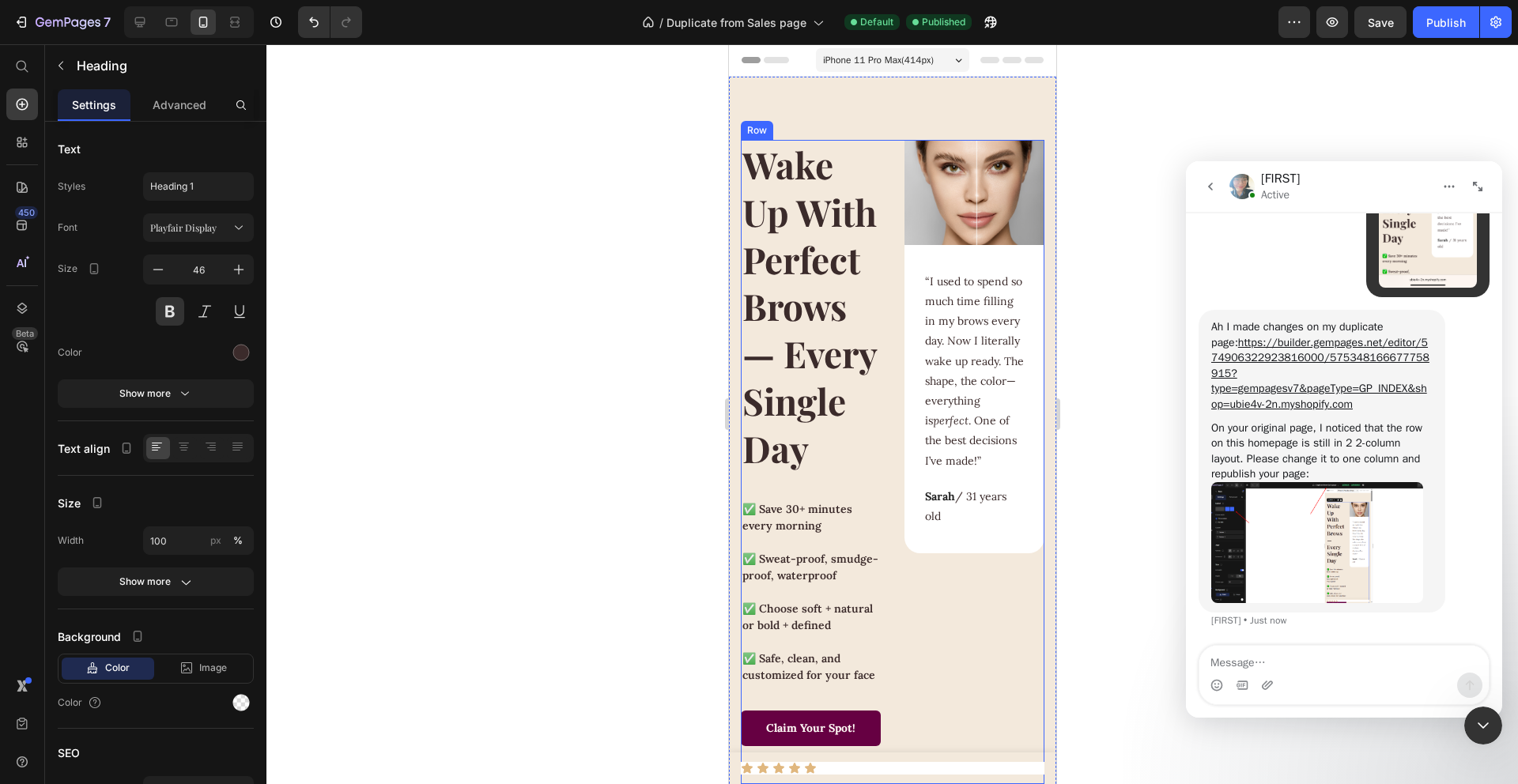 click on "Wake Up With Perfect Brows — Every Single Day" at bounding box center (810, 307) 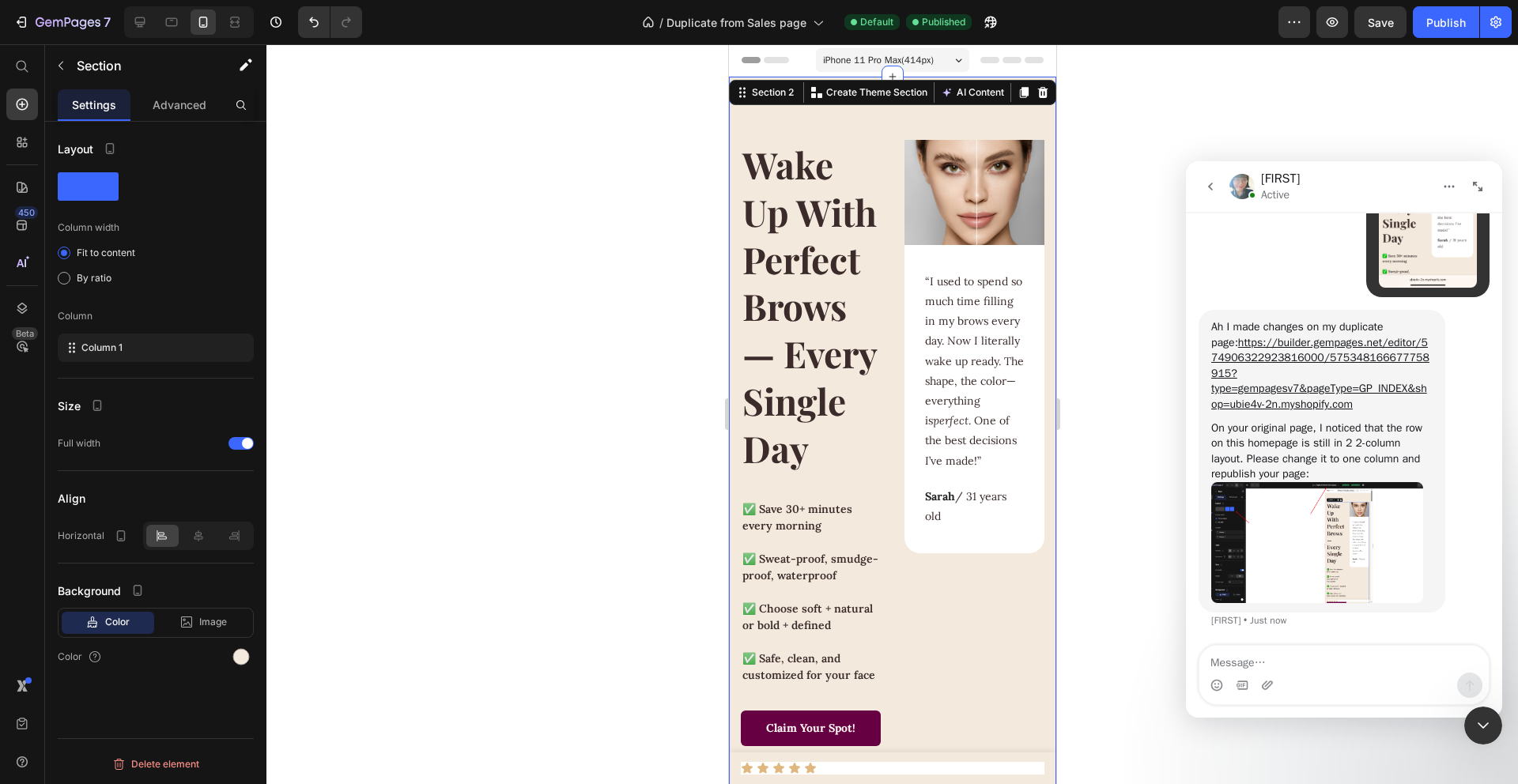 click on "Wake Up With Perfect Brows — Every Single Day Heading ✅ Save 30+ minutes every morning   ✅ Sweat-proof, smudge-proof, waterproof   ✅ Choose soft + natural or bold + defined   ✅ Safe, clean, and customized for your face Text block Claim Your Spot! Button Image “I used to spend so much time filling in my brows every day. Now I literally wake up ready. The shape, the color—everything is  perfect . One of the best decisions I’ve made!” Text block [NAME]  / 31 years old Text block Row Row Section 2   You can create reusable sections Create Theme Section AI Content Write with GemAI What would you like to describe here? Tone and Voice Persuasive Product Hair Queen Women's Hair Regrowth Show more Generate" at bounding box center [892, 462] 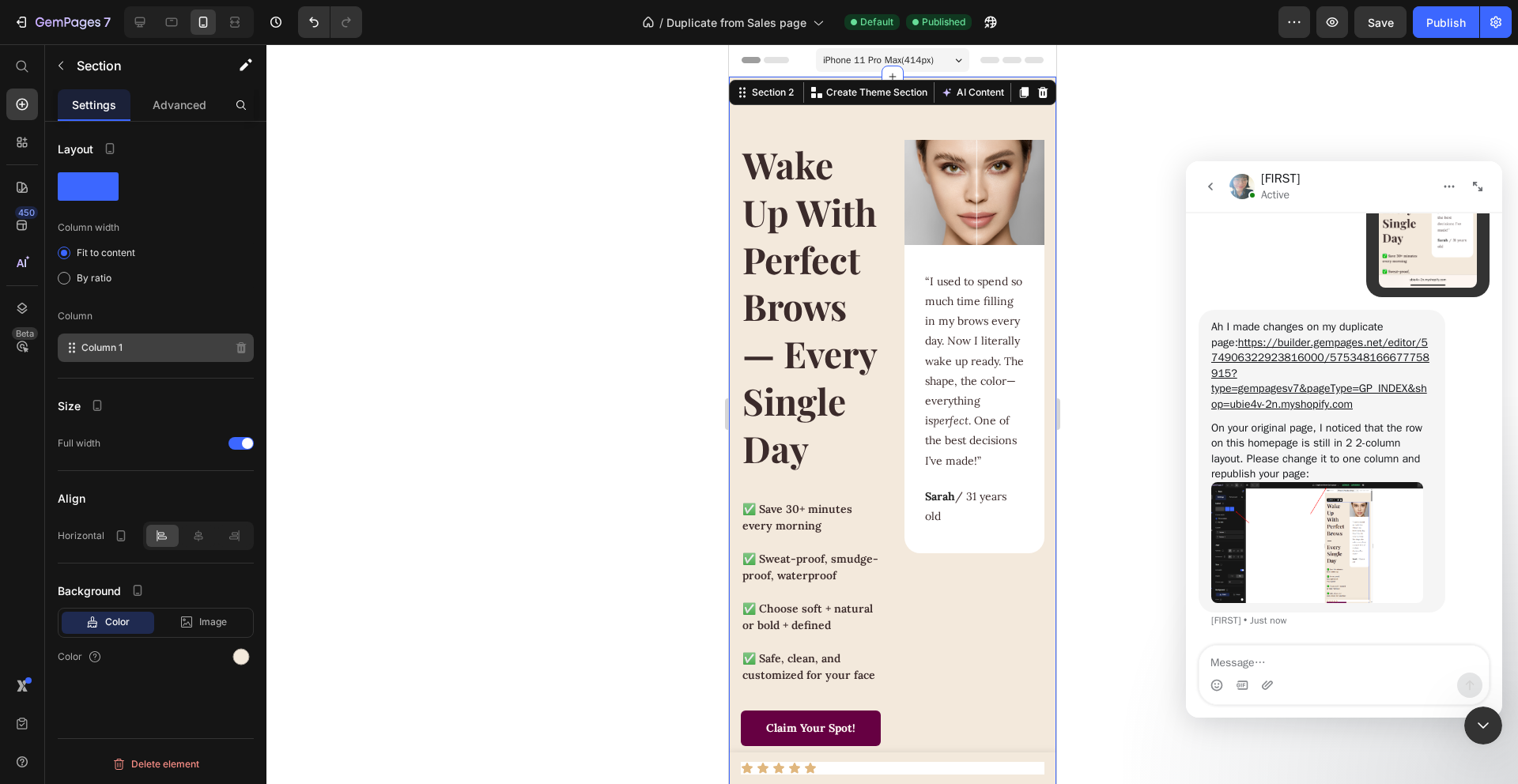 click on "Column 1" 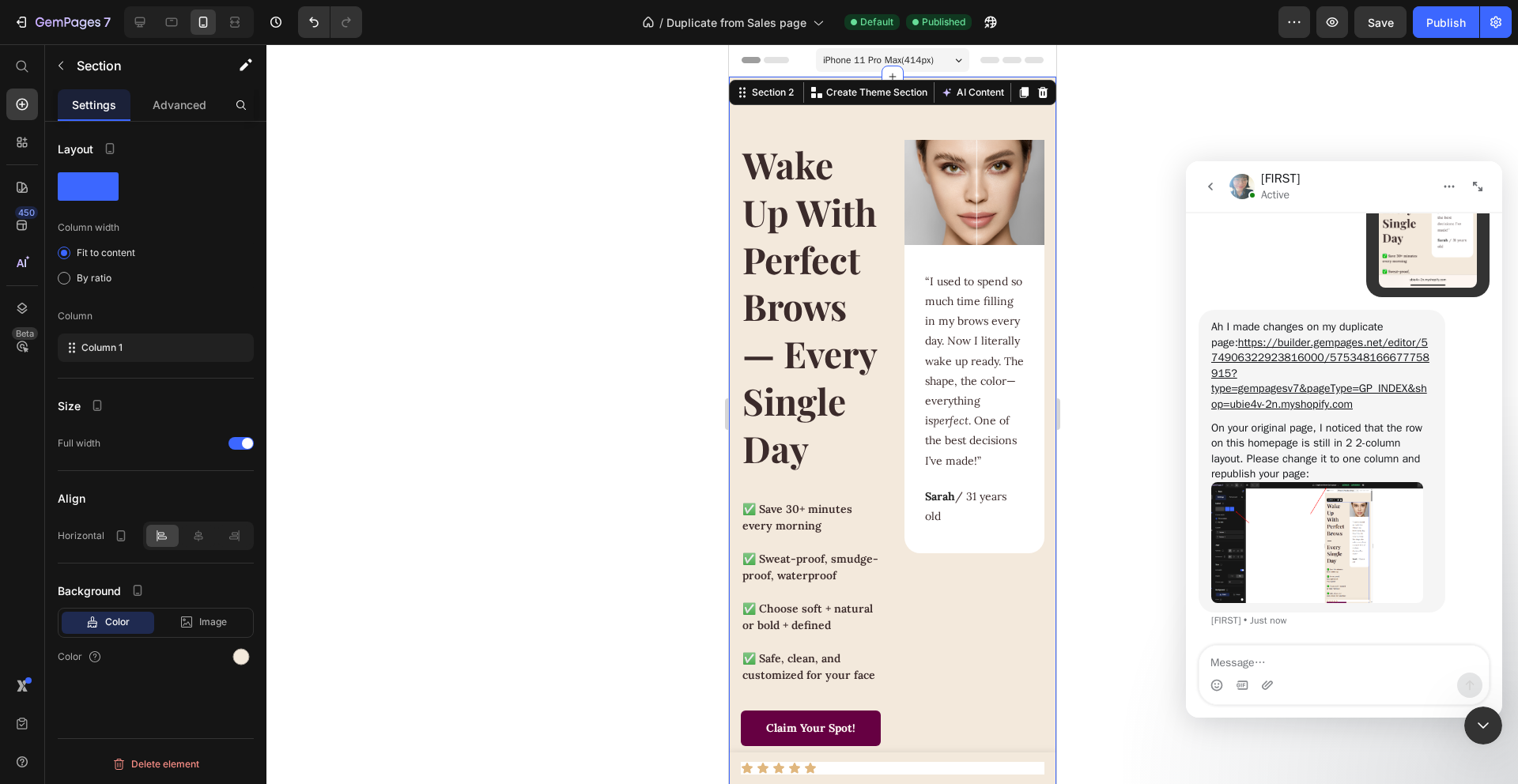 click at bounding box center [1317, 542] 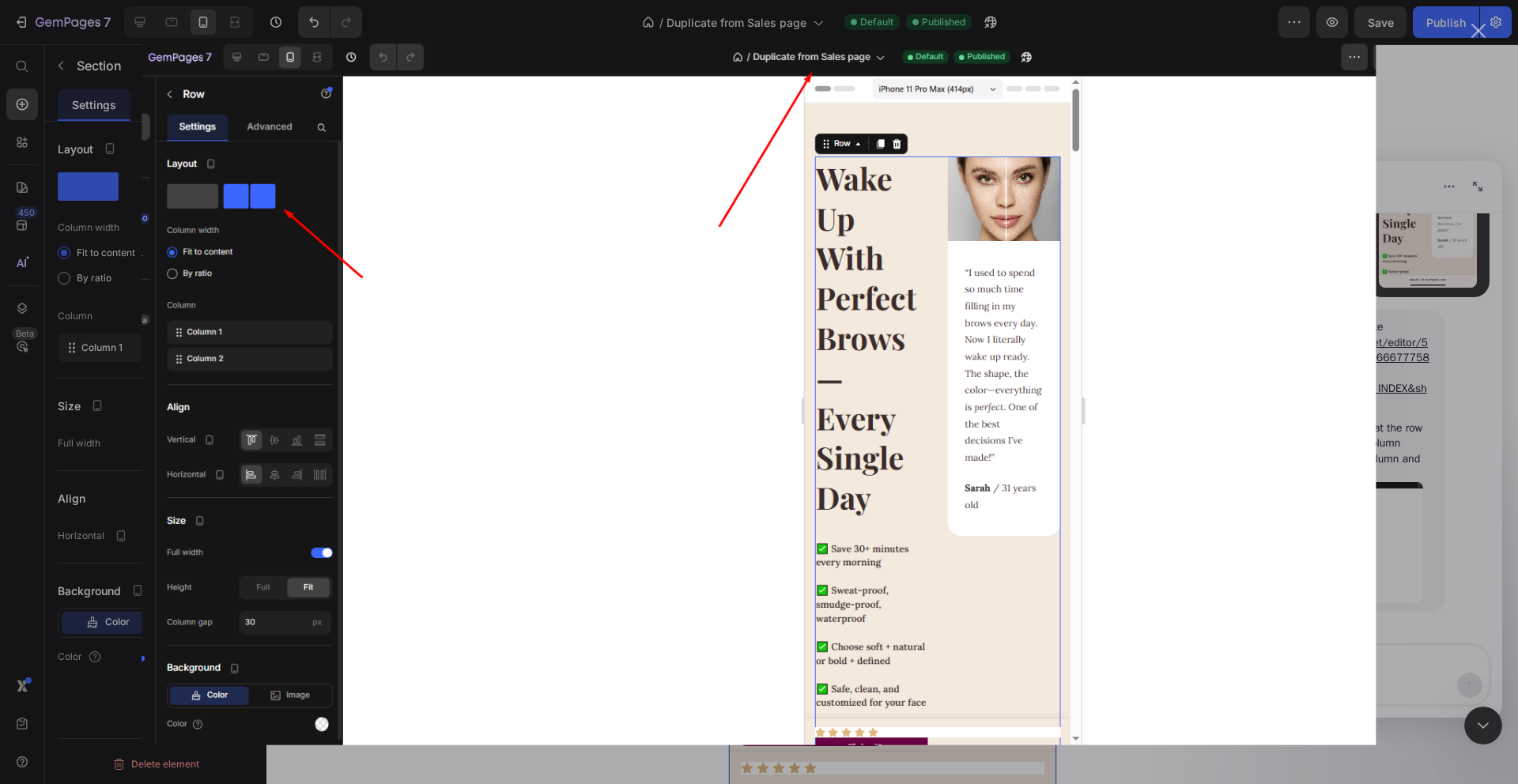scroll, scrollTop: 0, scrollLeft: 0, axis: both 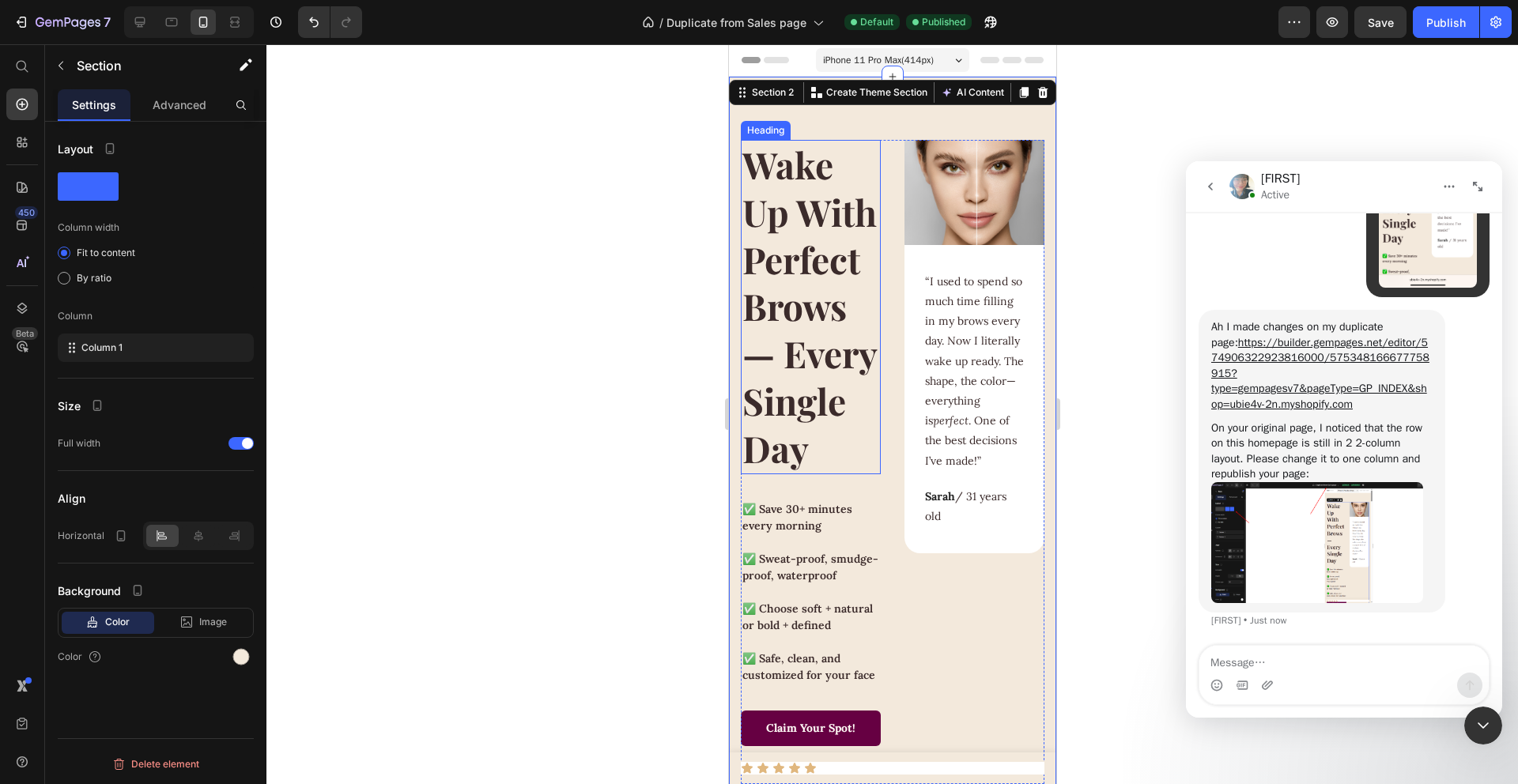 click on "Wake Up With Perfect Brows — Every Single Day" at bounding box center (810, 307) 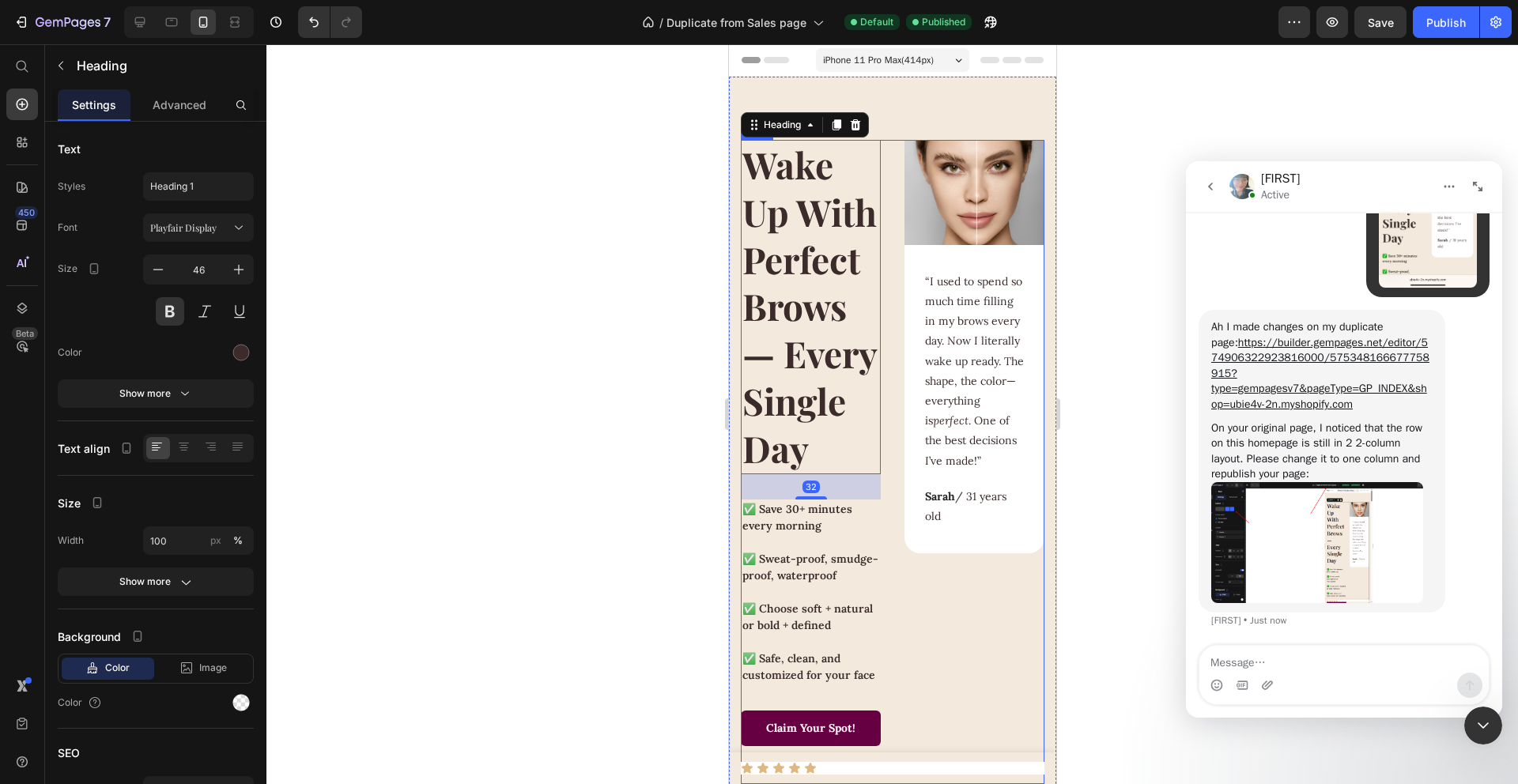 click on "Wake Up With Perfect Brows — Every Single Day Heading   32 ✅ Save 30+ minutes every morning   ✅ Sweat-proof, smudge-proof, waterproof   ✅ Choose soft + natural or bold + defined   ✅ Safe, clean, and customized for your face Text block Claim Your Spot! Button Image “I used to spend so much time filling in my brows every day. Now I literally wake up ready. The shape, the color—everything is  perfect . One of the best decisions I’ve made!” Text block [FIRST]  / [AGE] years old Text block Row Row" at bounding box center (892, 462) 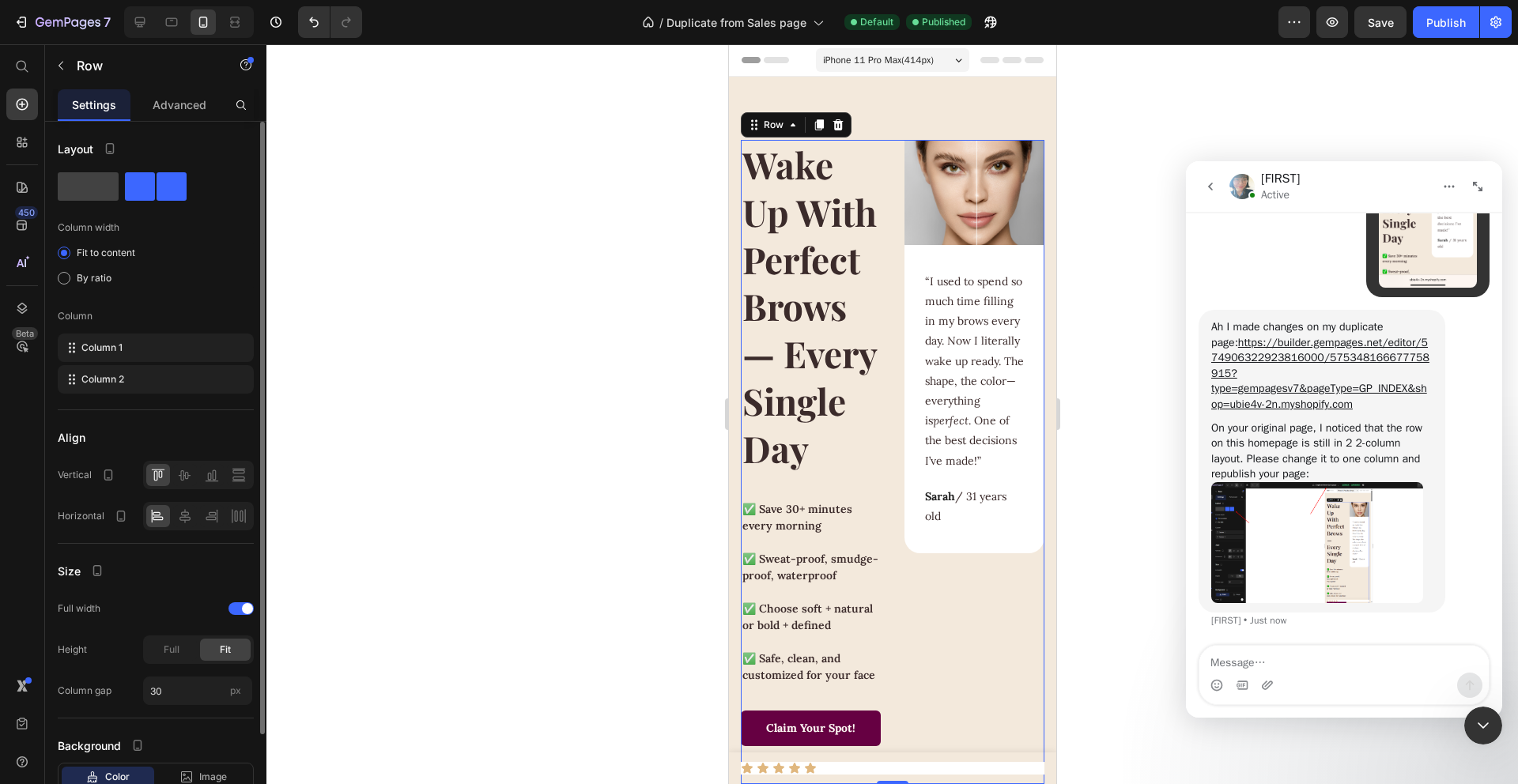 click 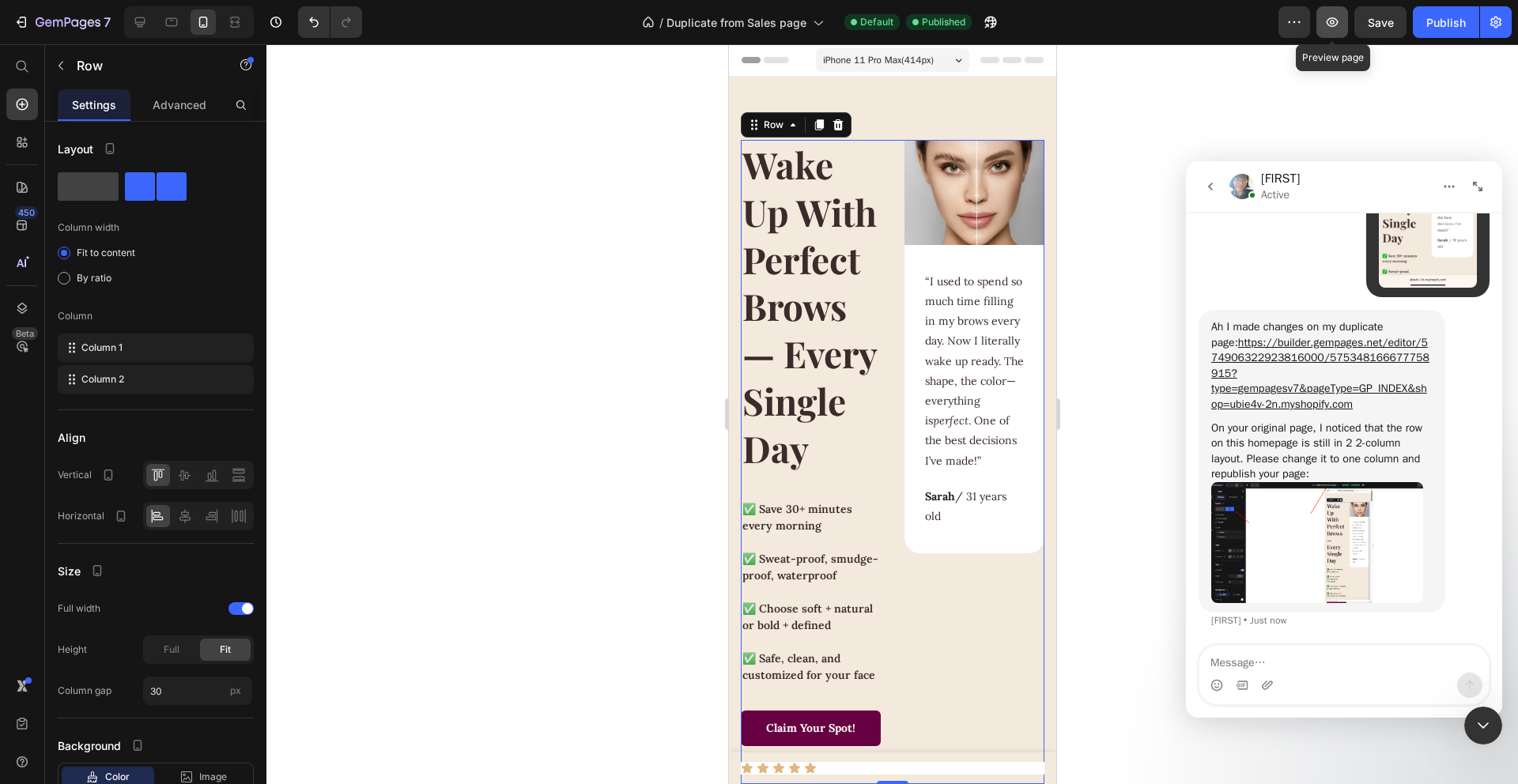 click 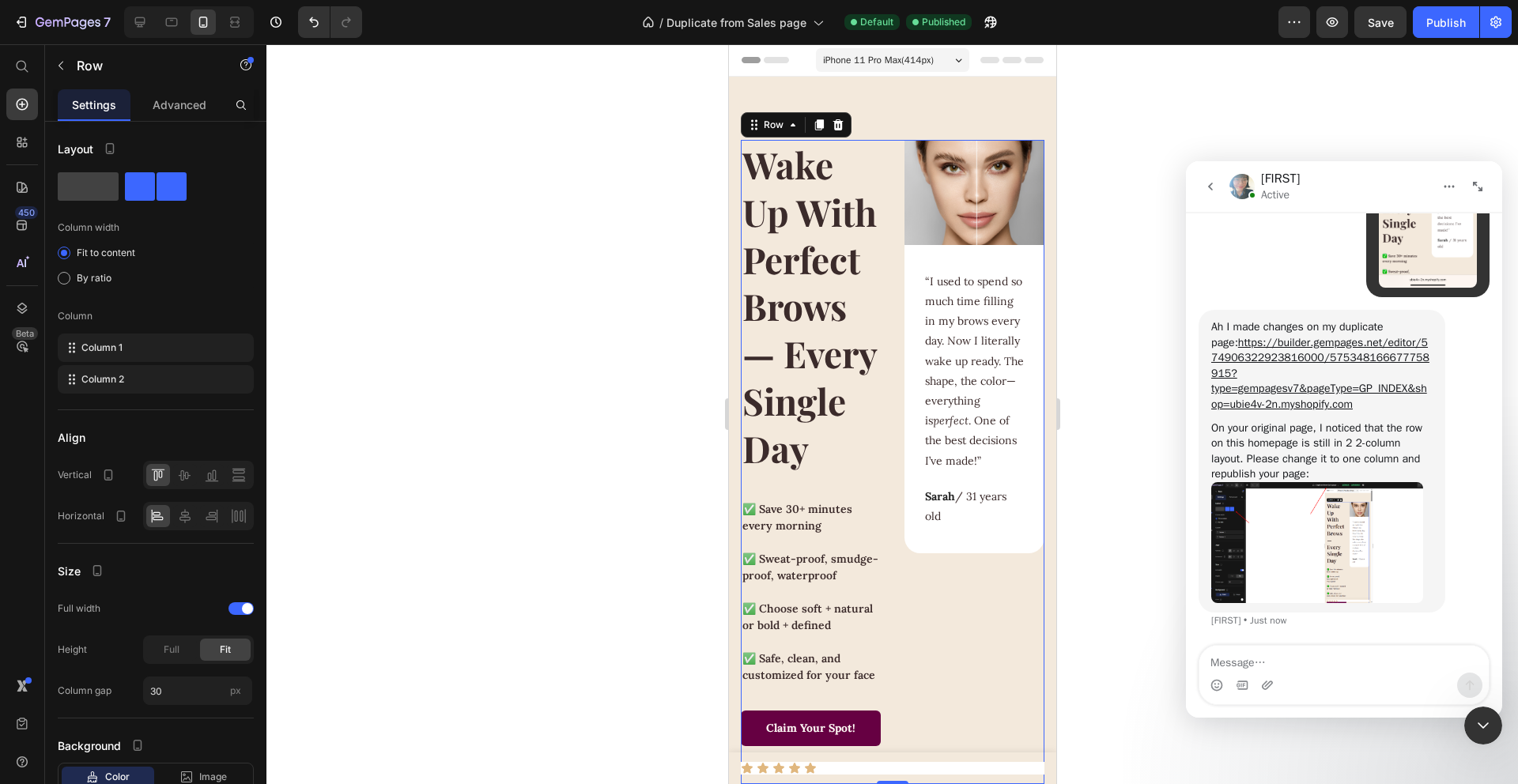 type 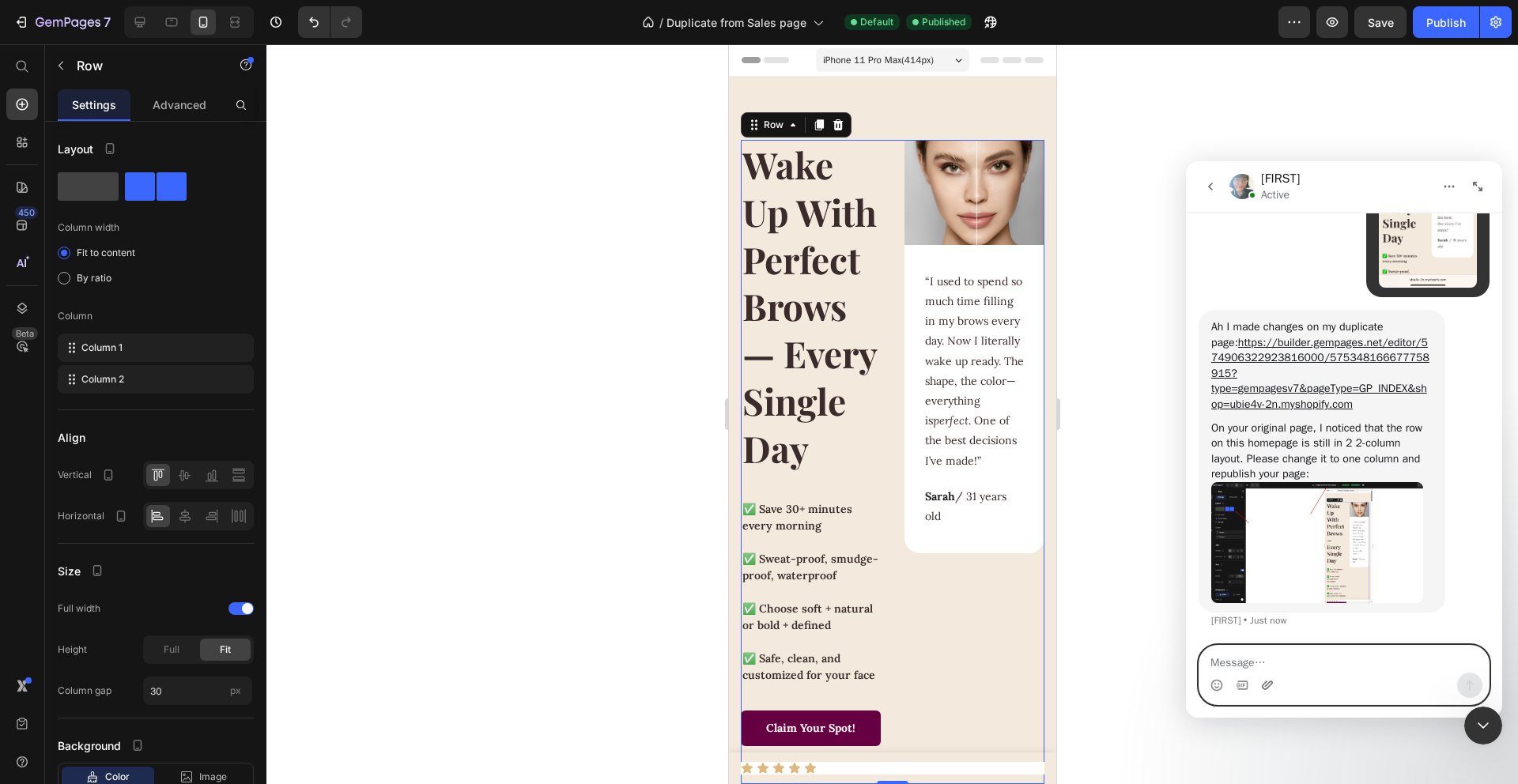 click 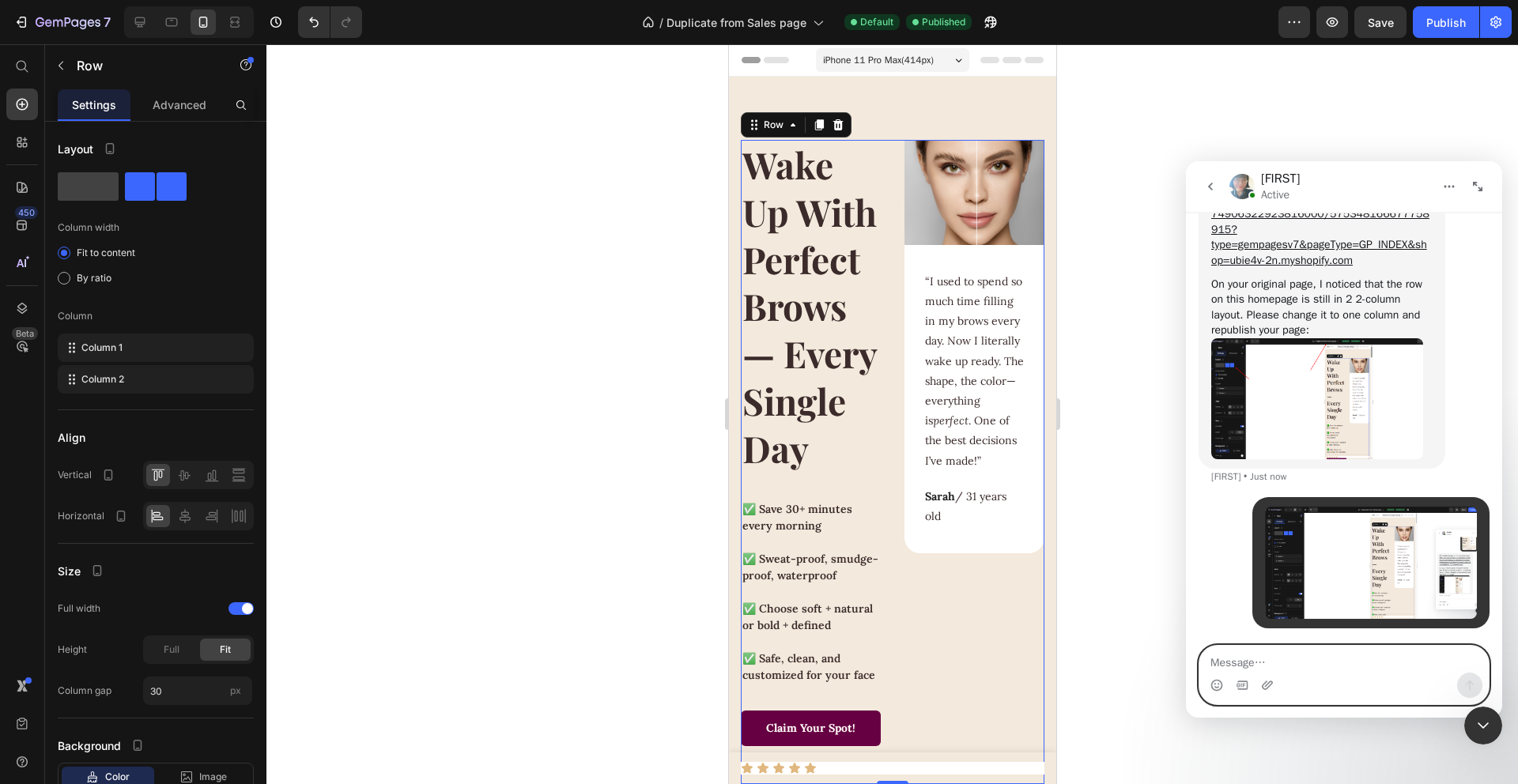 scroll, scrollTop: 6762, scrollLeft: 0, axis: vertical 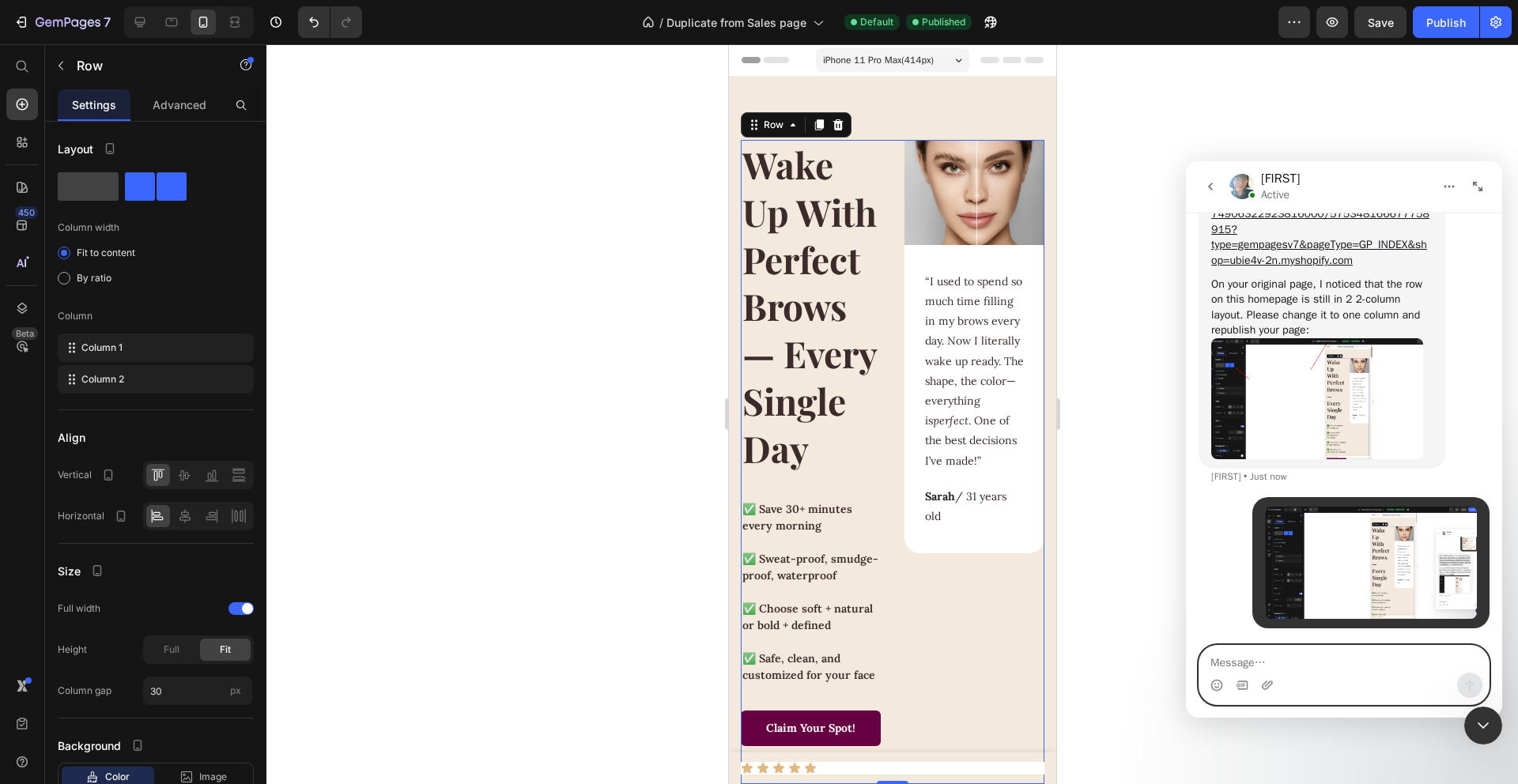 click at bounding box center [1344, 659] 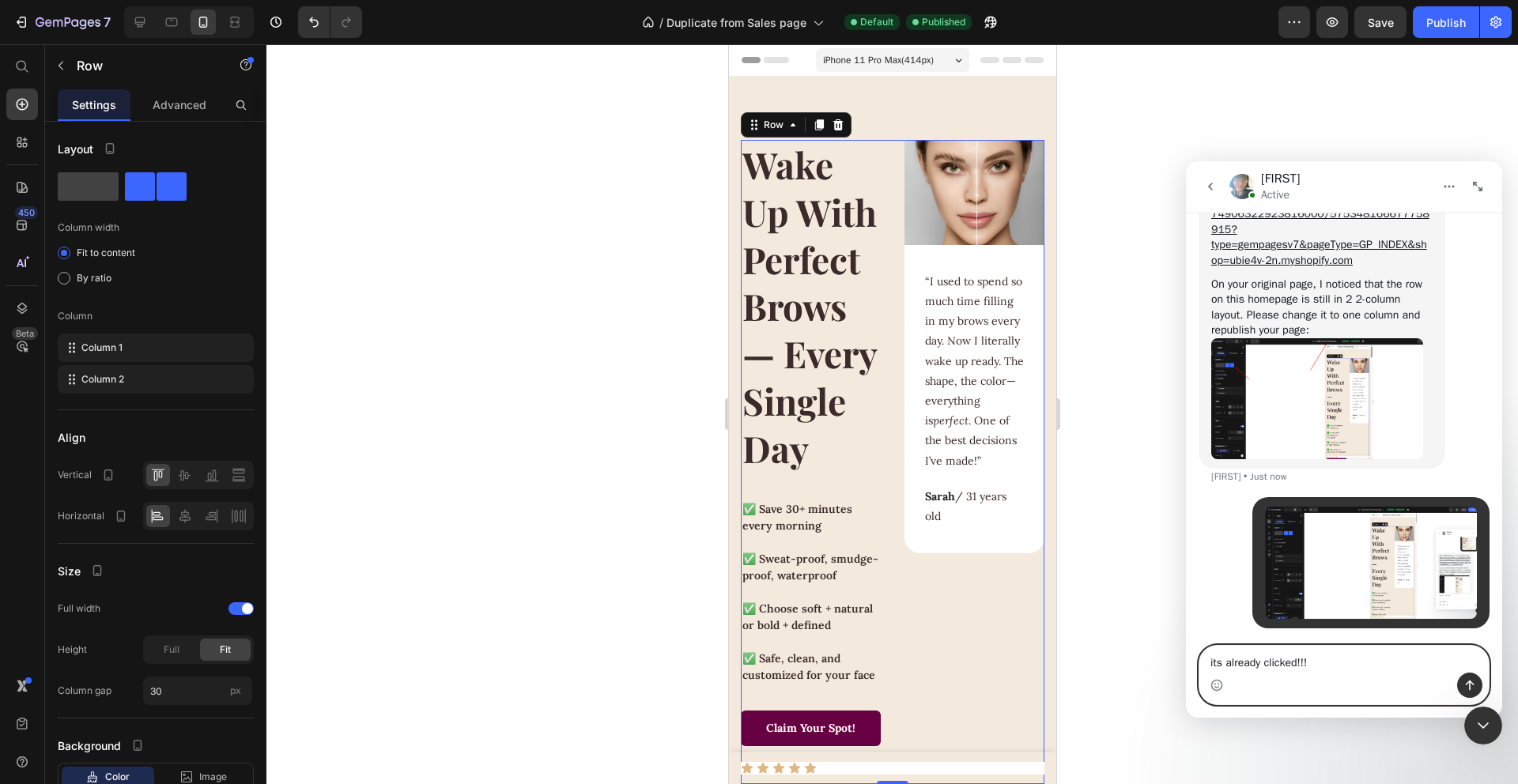 type on "its already clicked!!!!" 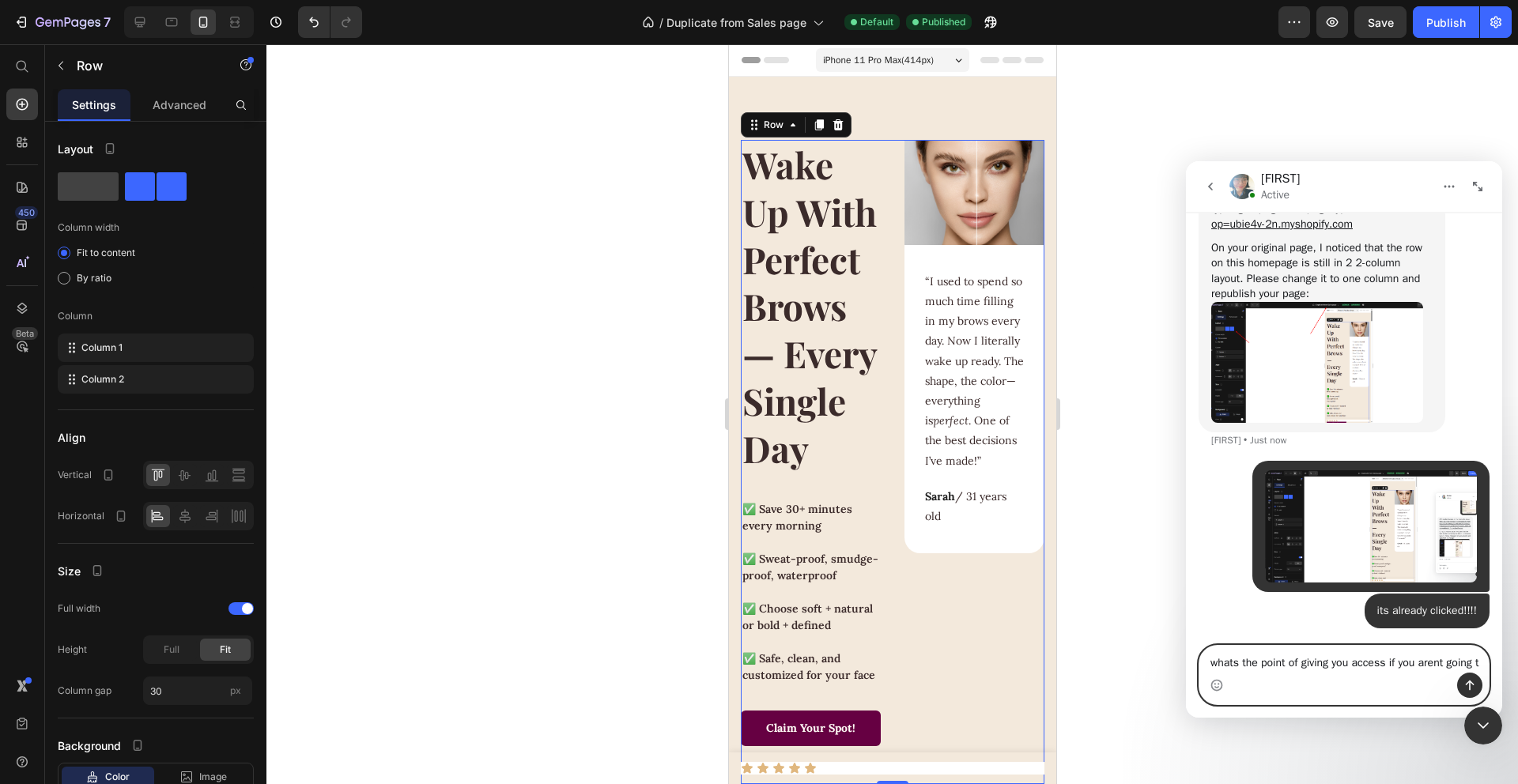 scroll, scrollTop: 6813, scrollLeft: 0, axis: vertical 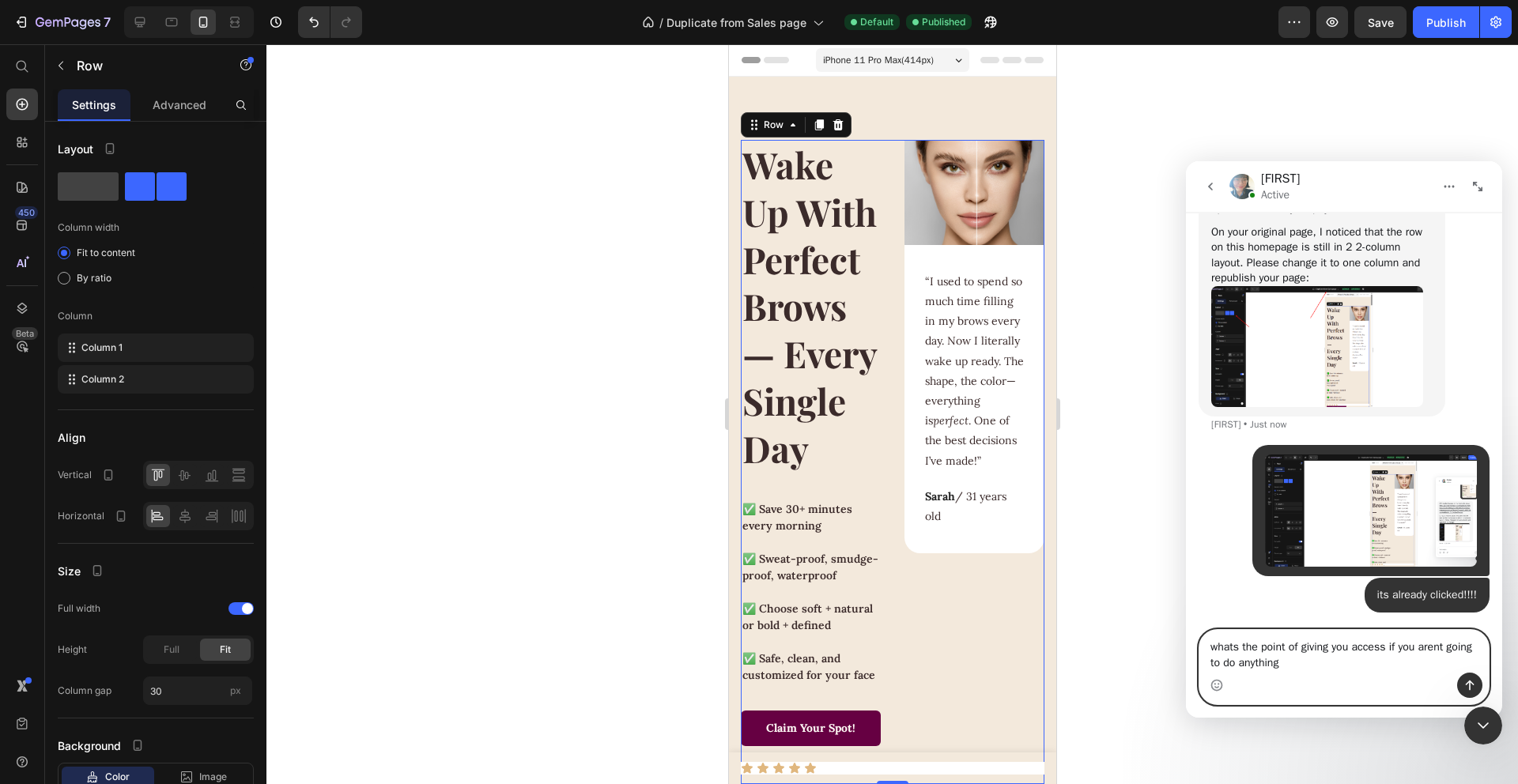 type on "whats the point of giving you access if you arent going to do anything" 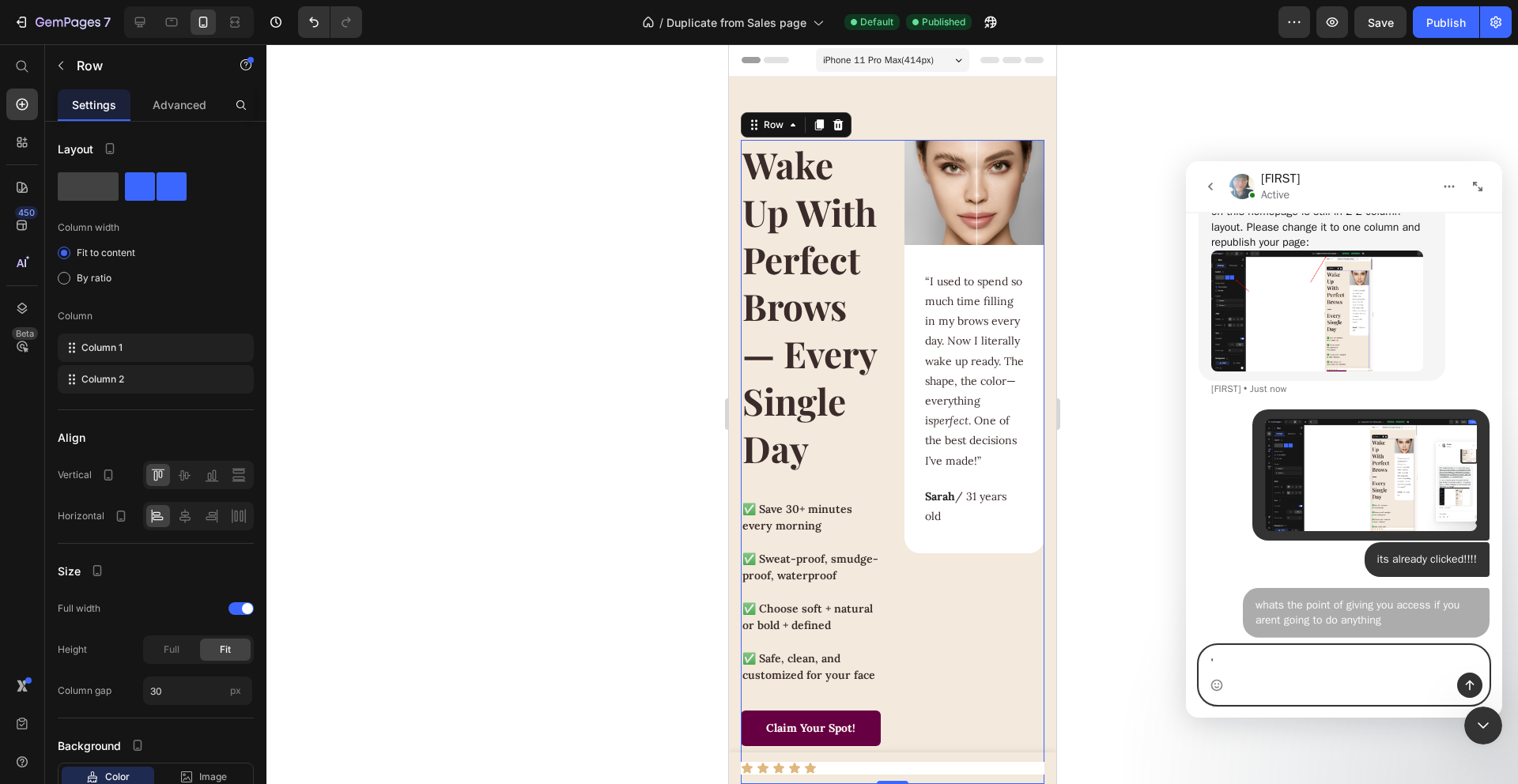 scroll, scrollTop: 6849, scrollLeft: 0, axis: vertical 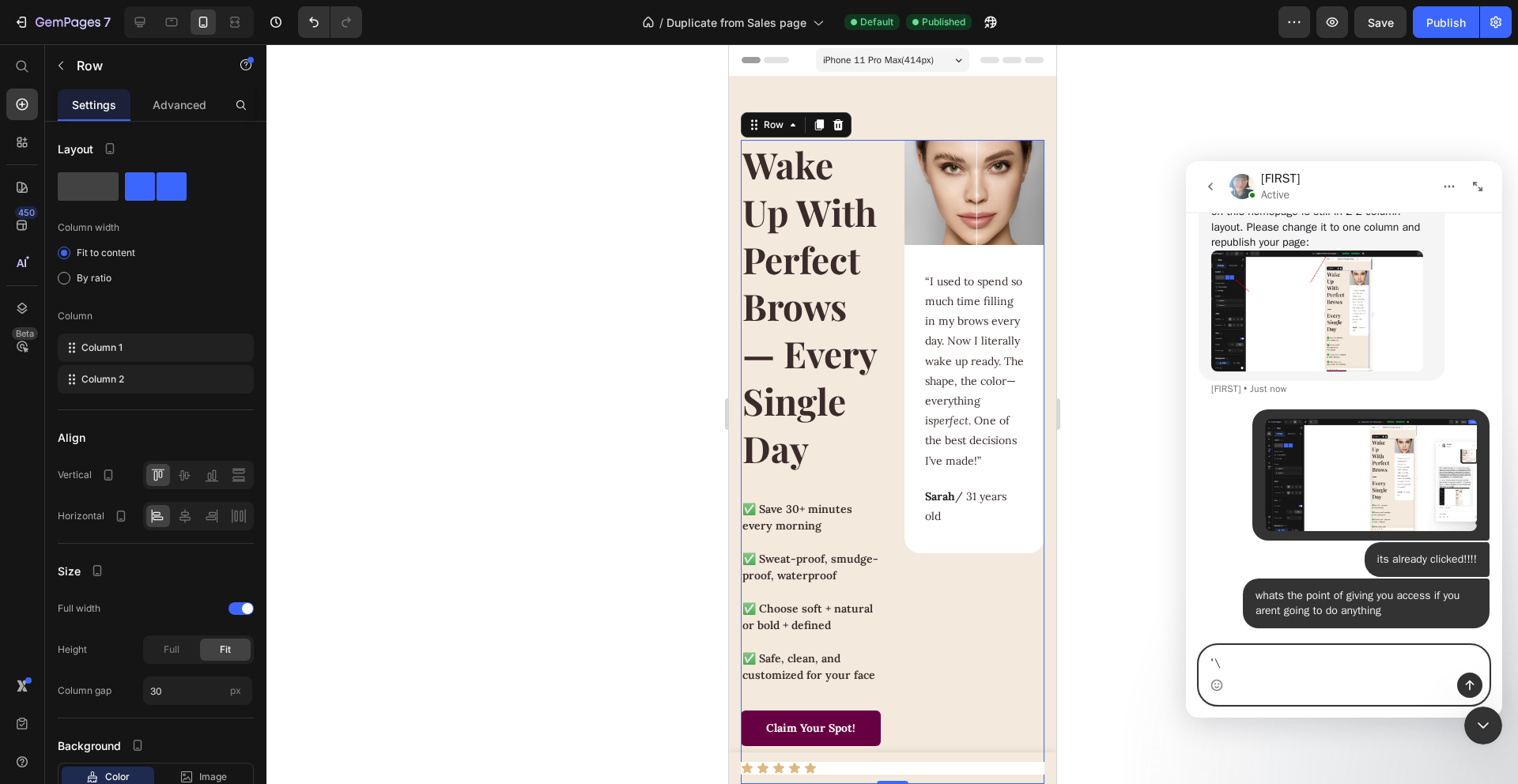 type on "'" 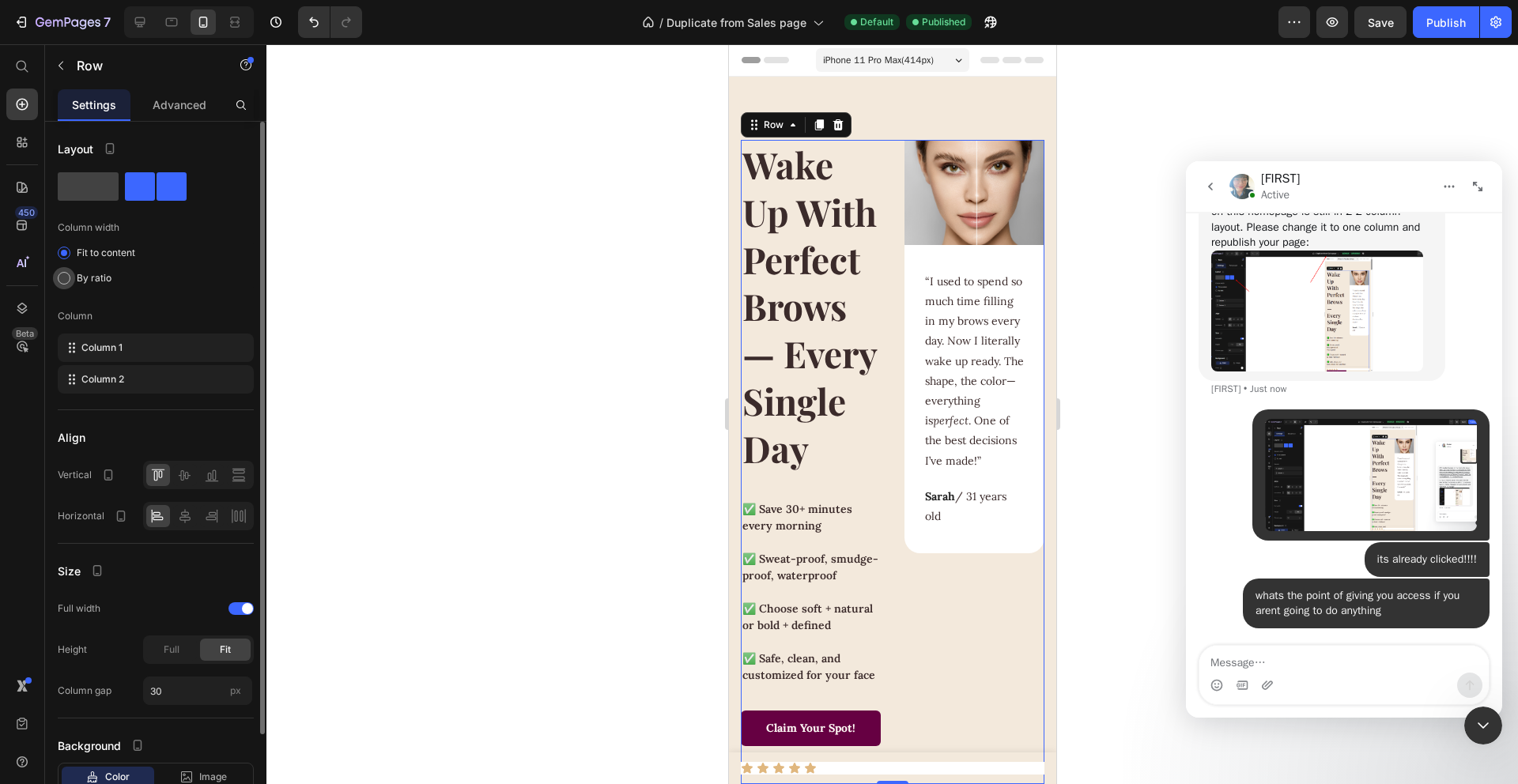 click on "By ratio" at bounding box center (94, 278) 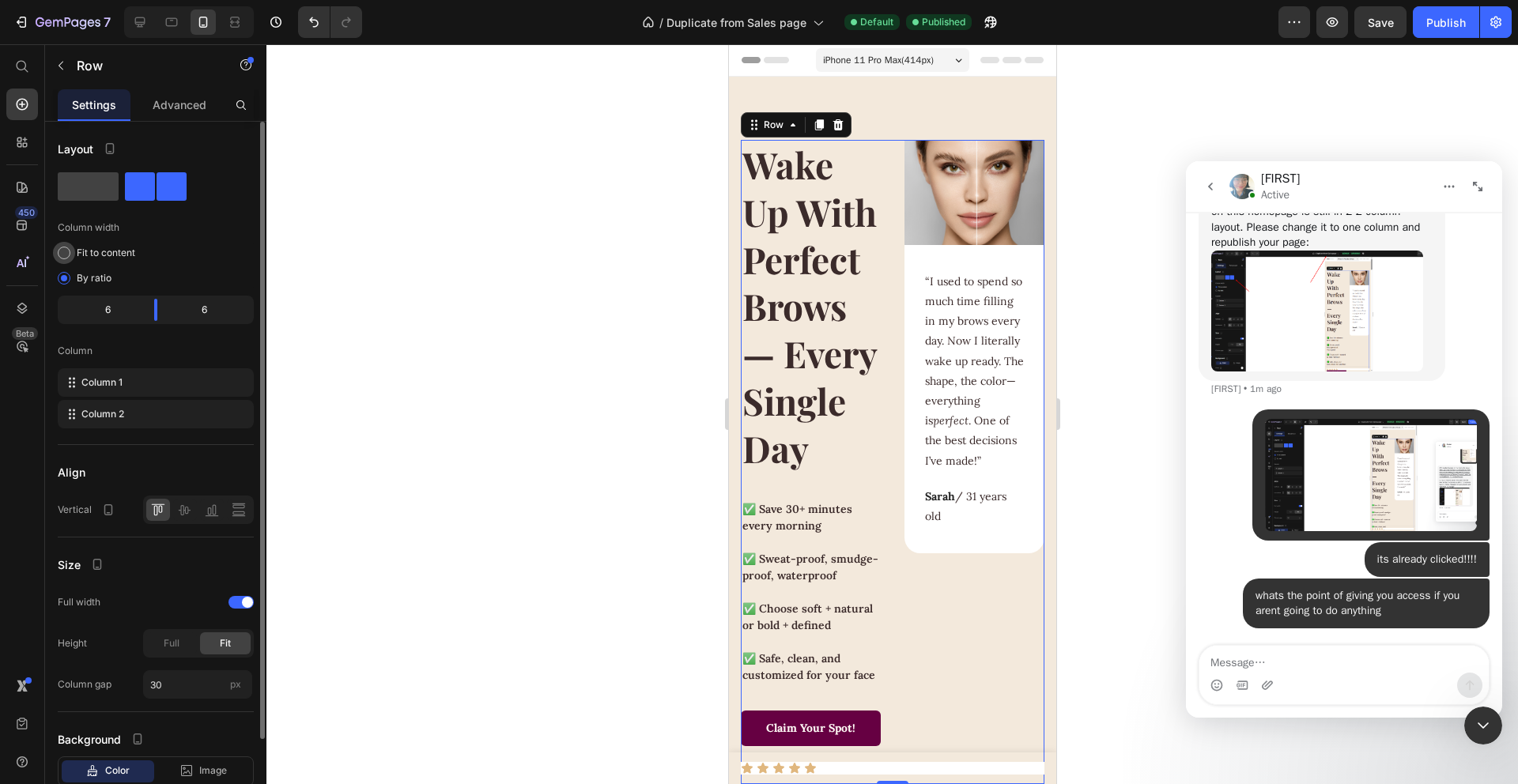 click on "Fit to content" at bounding box center [106, 253] 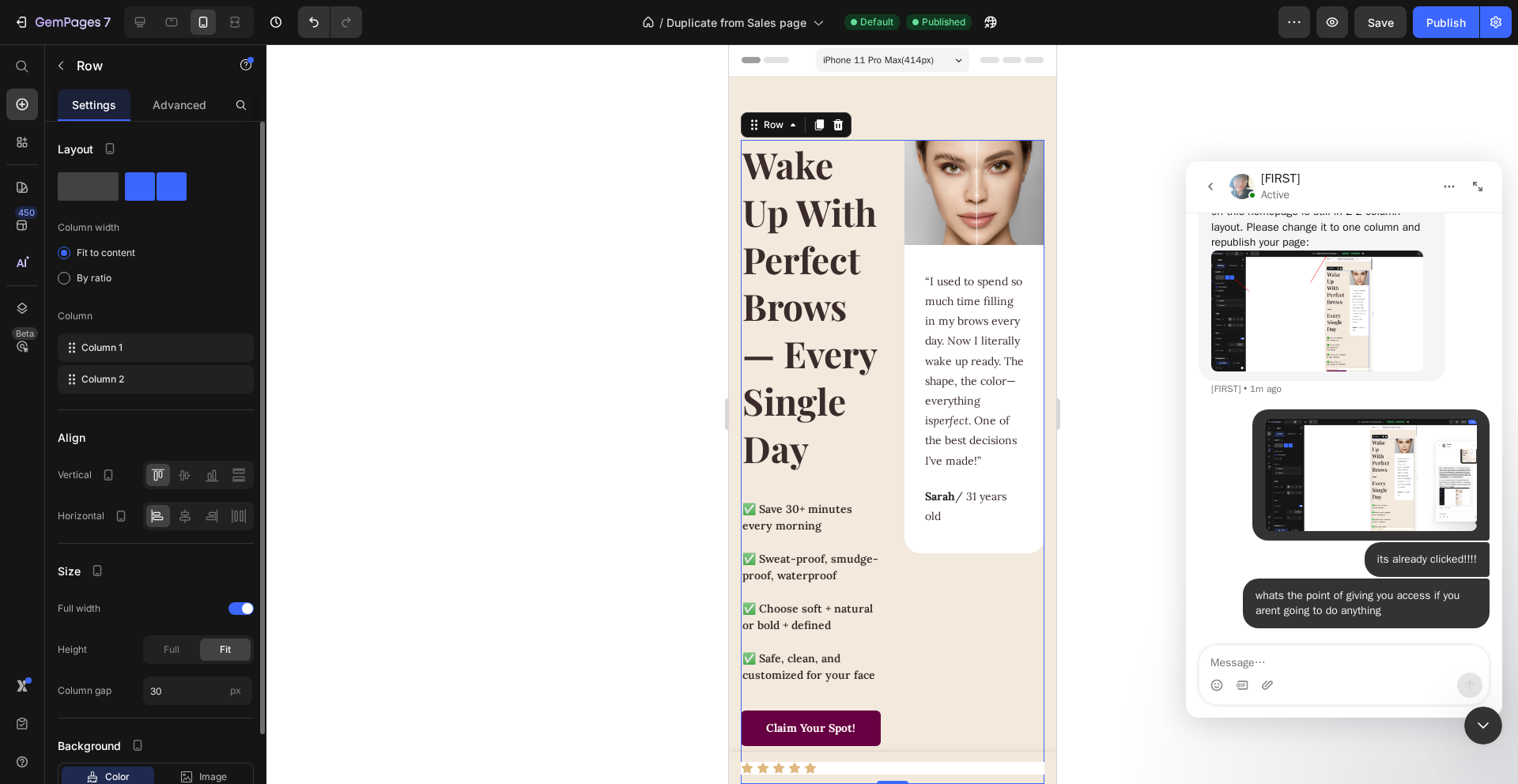 click 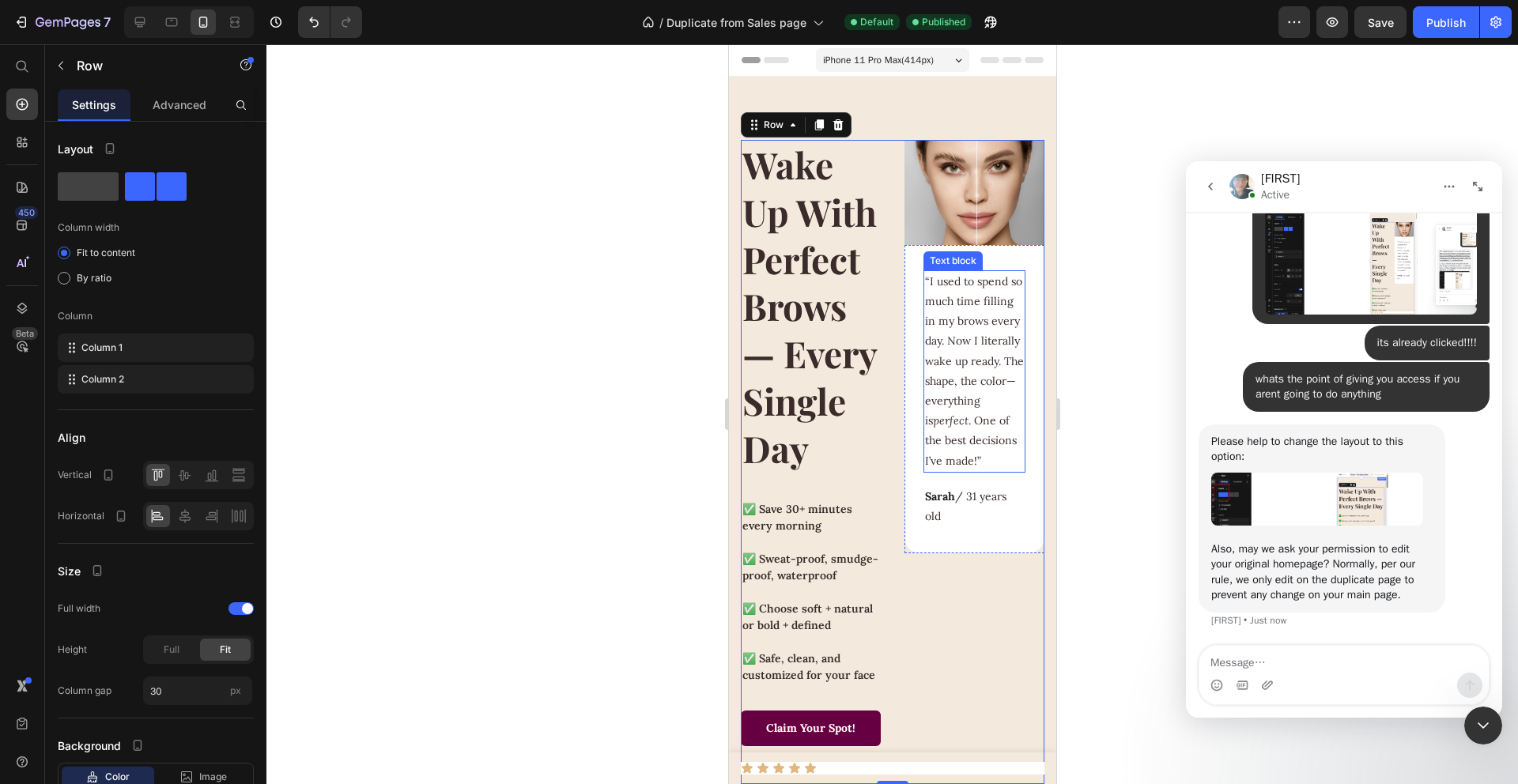 scroll, scrollTop: 7050, scrollLeft: 0, axis: vertical 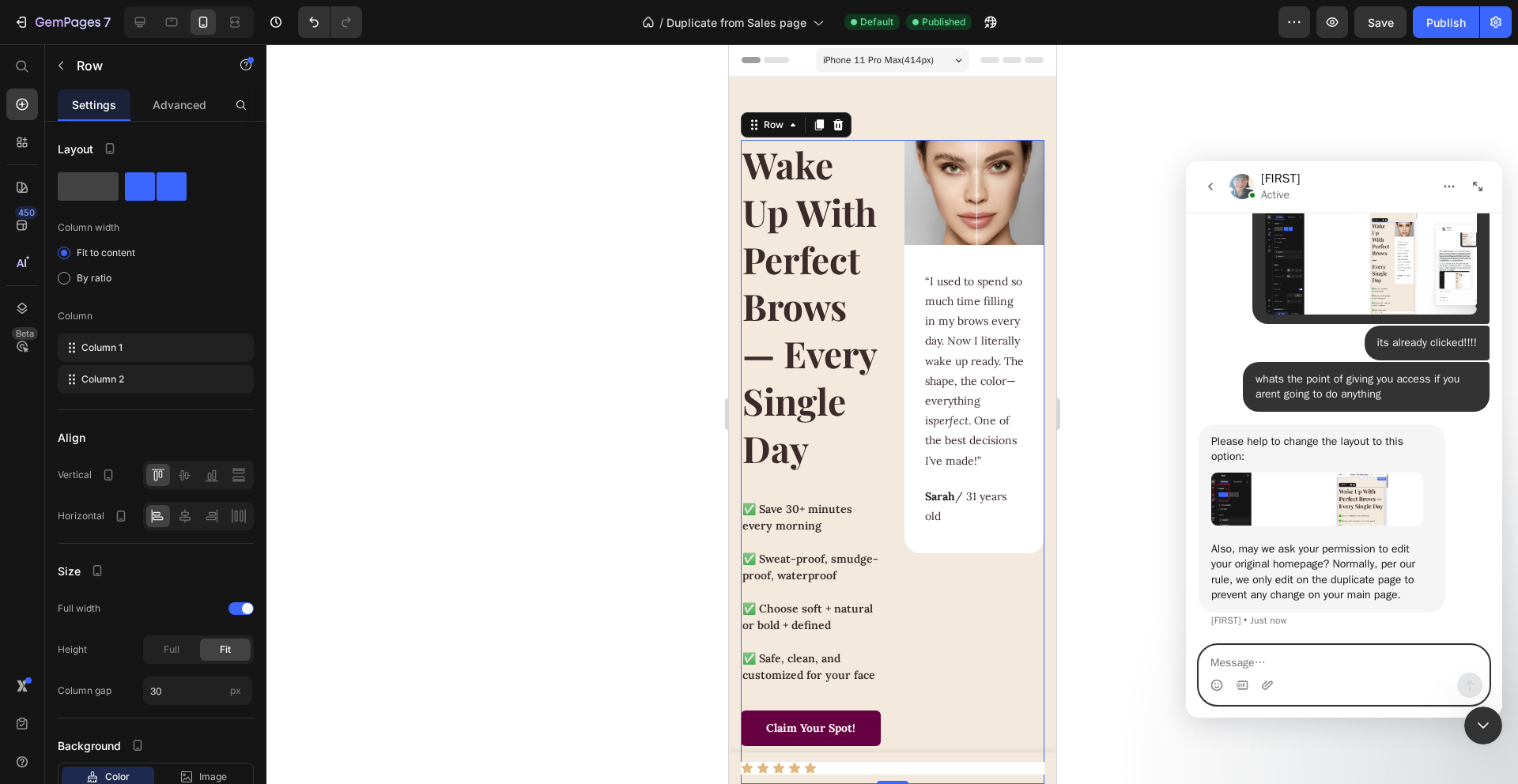 click at bounding box center [1344, 659] 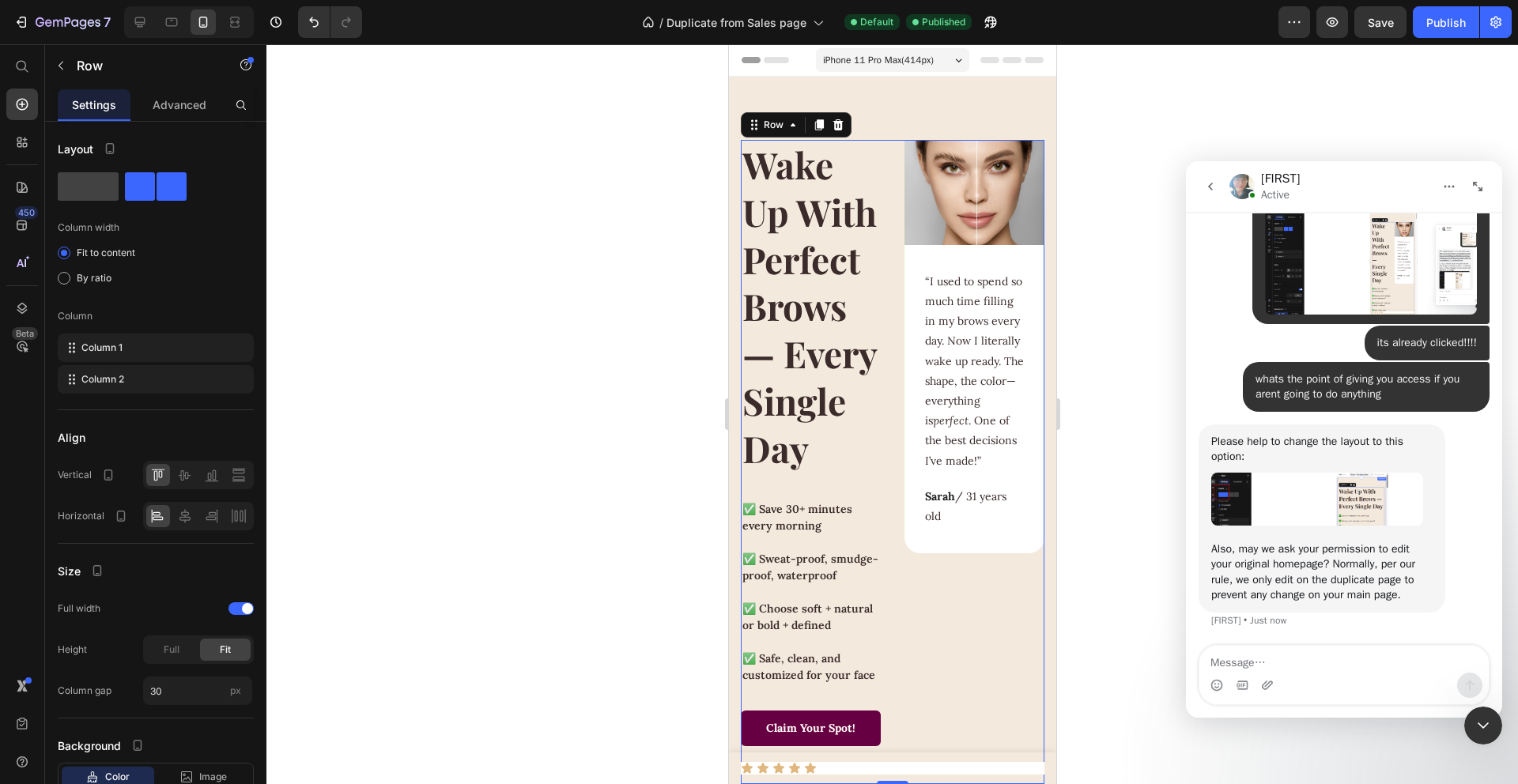 click at bounding box center (1317, 499) 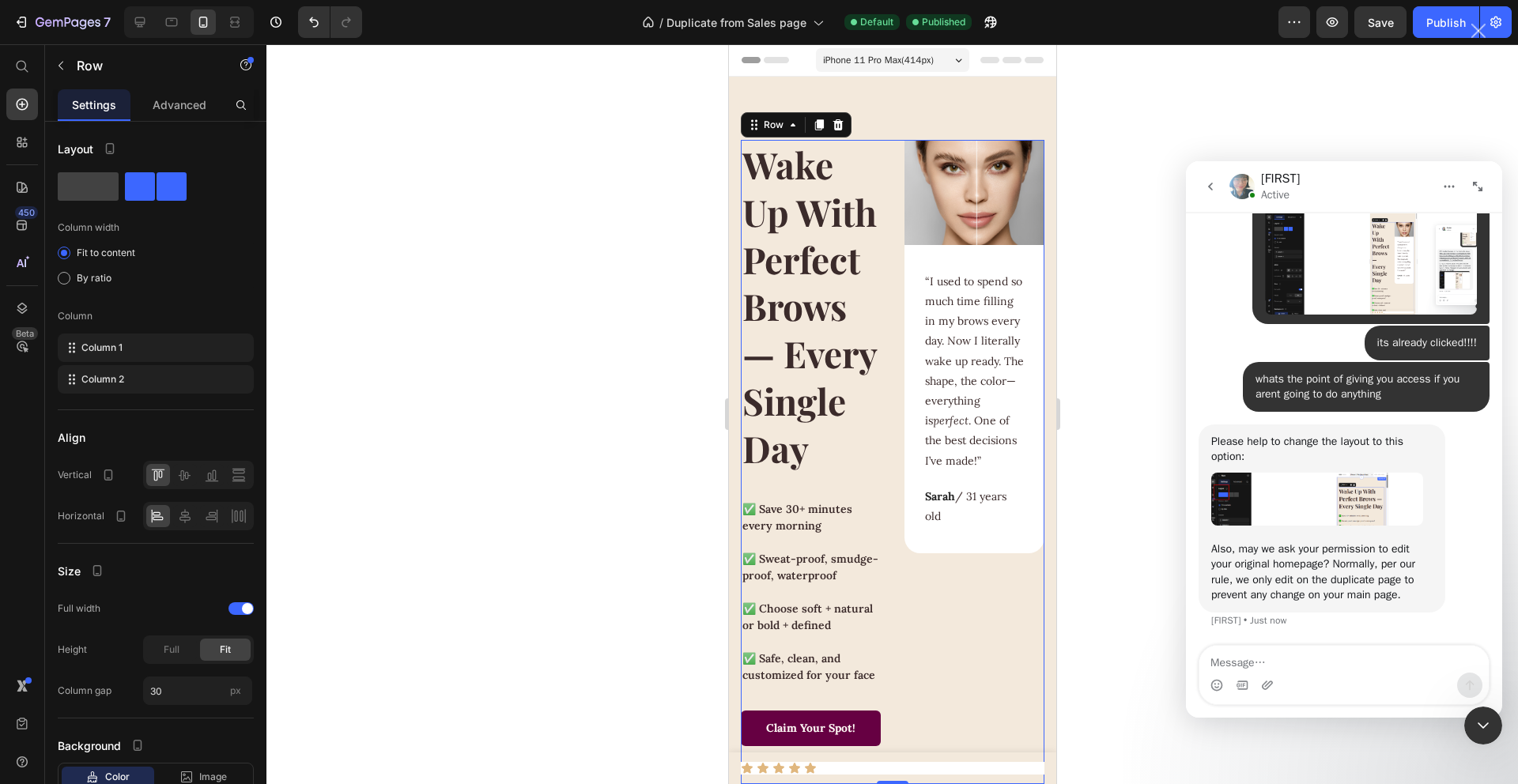scroll, scrollTop: 0, scrollLeft: 0, axis: both 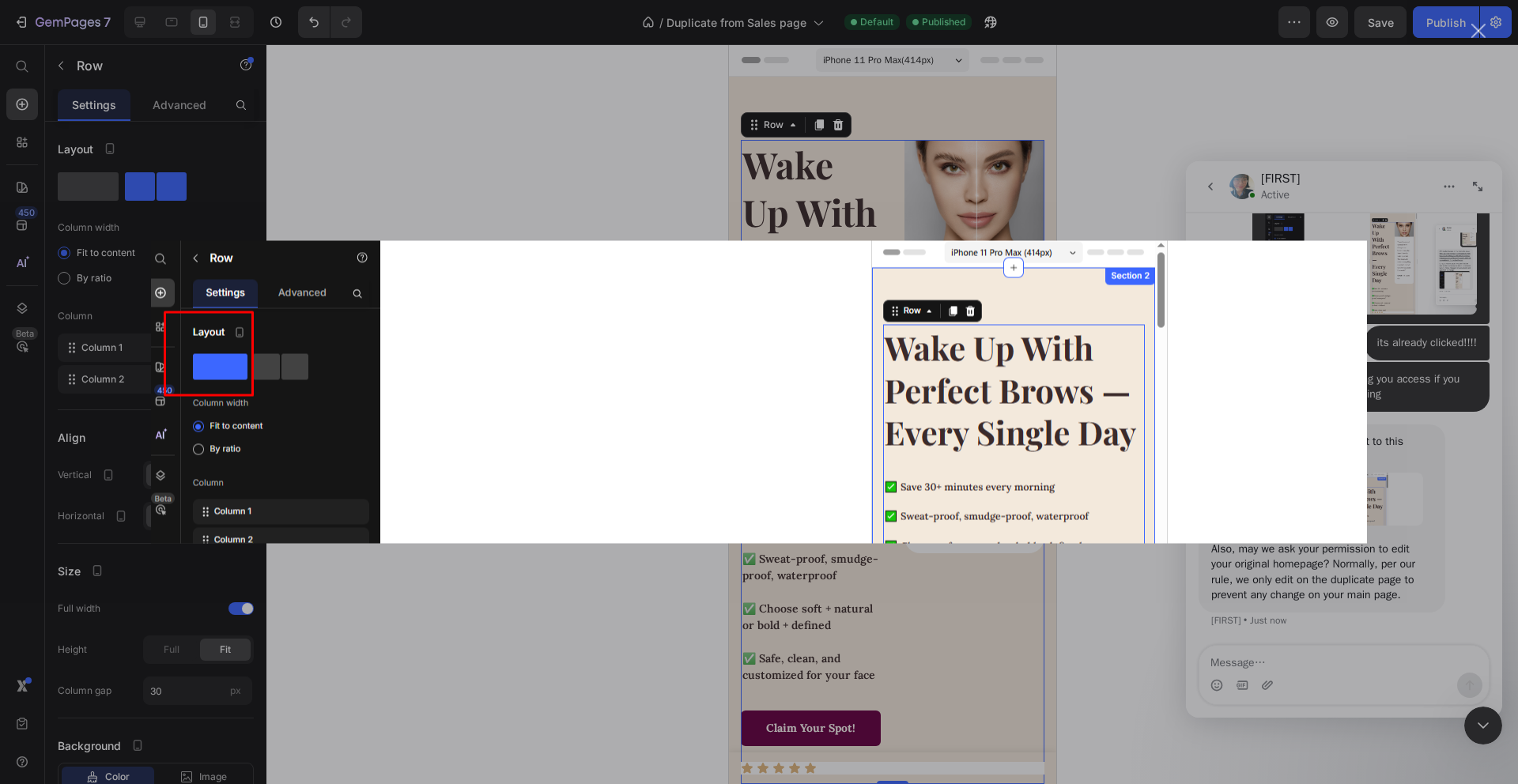 click at bounding box center [759, 392] 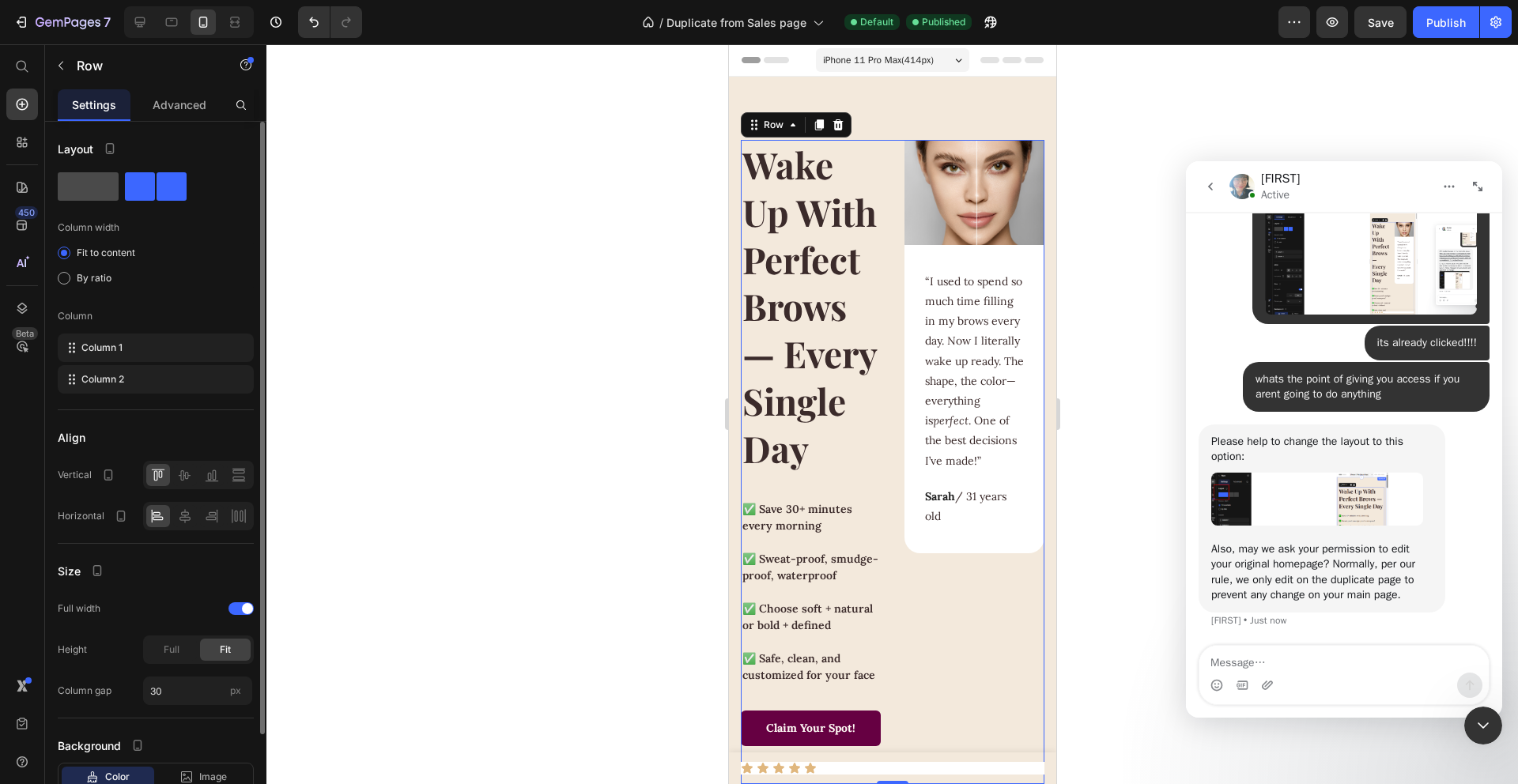 click 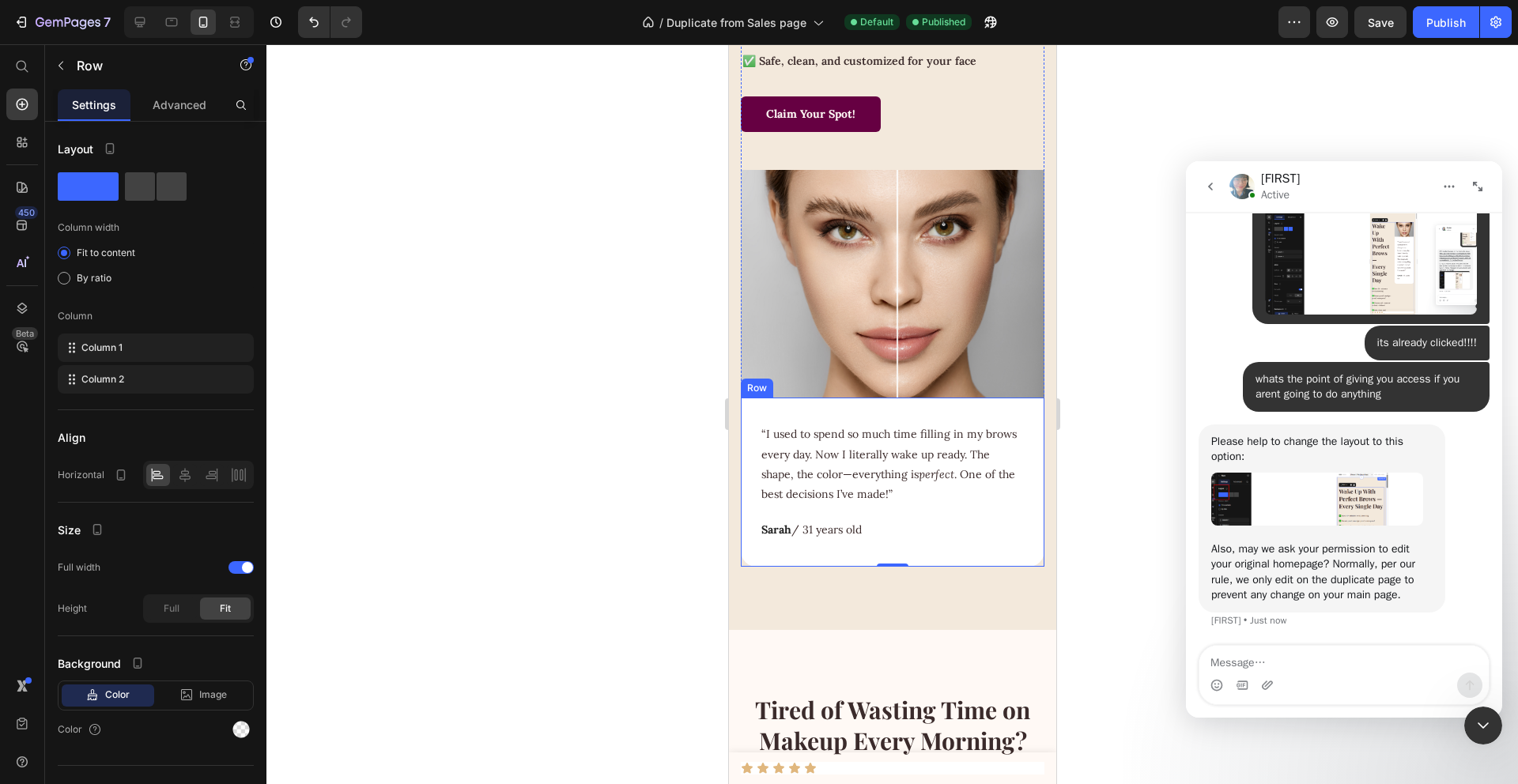 scroll, scrollTop: 425, scrollLeft: 0, axis: vertical 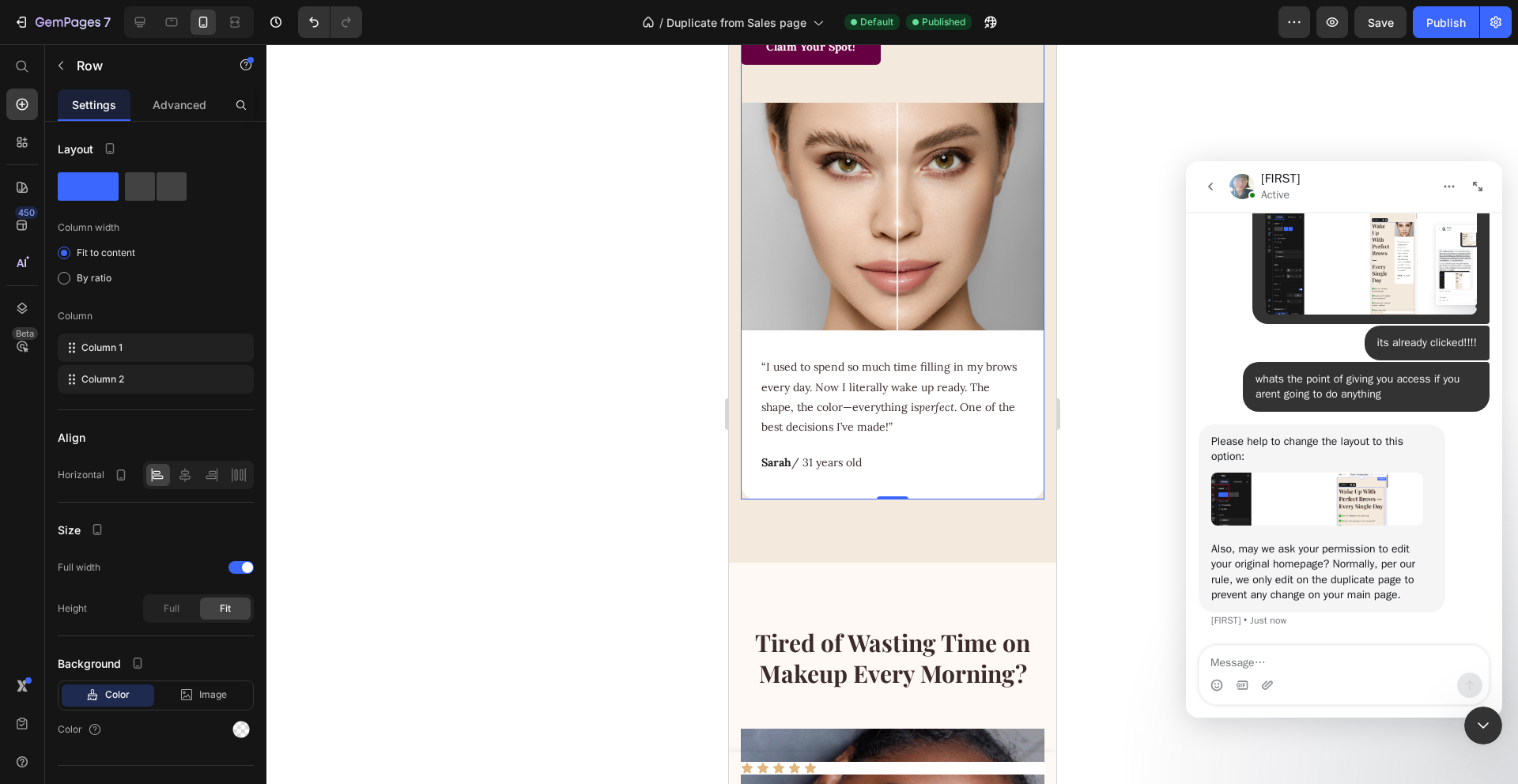 click on "Preview  Save   Publish" at bounding box center (1395, 22) 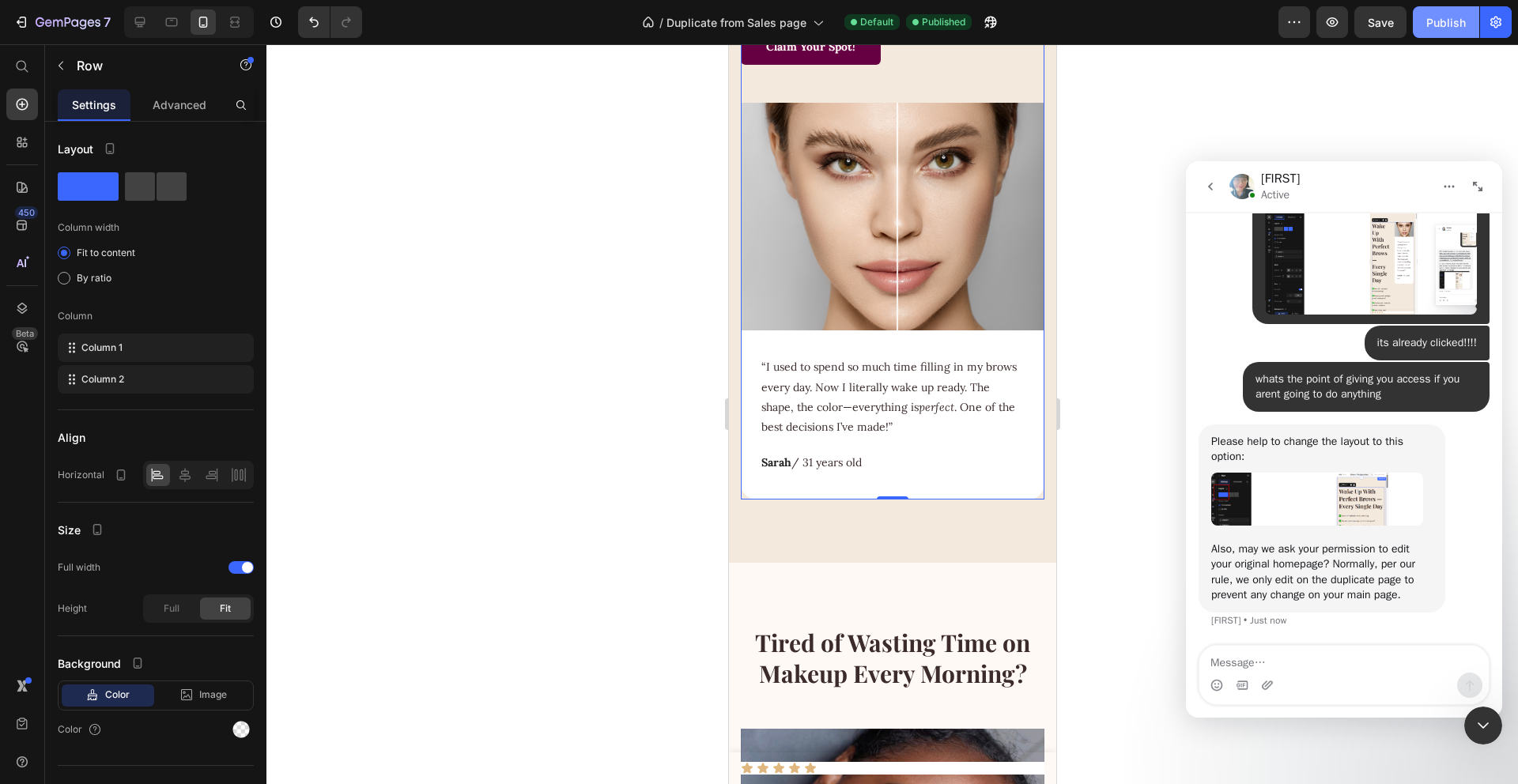 click on "Publish" 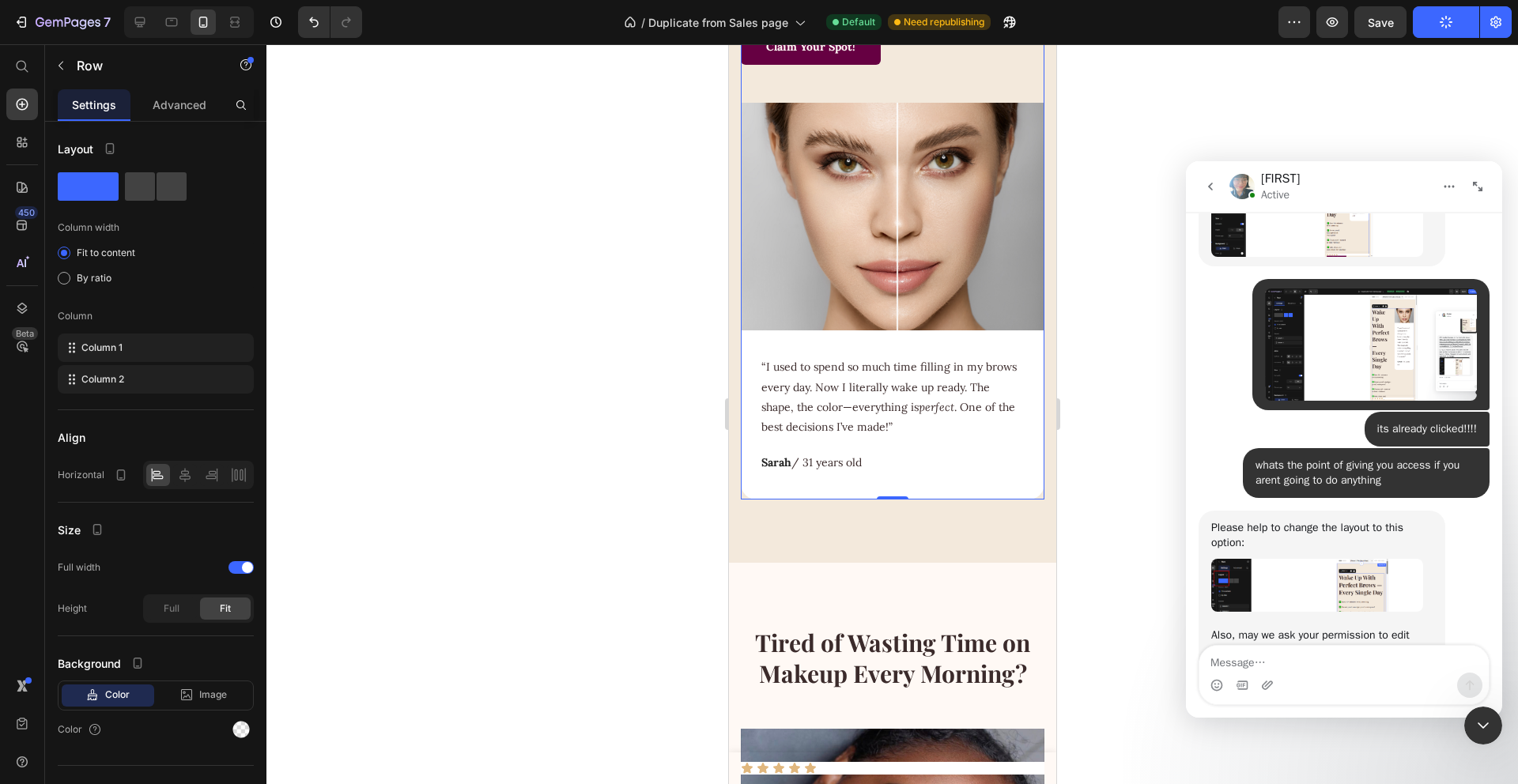 scroll, scrollTop: 6598, scrollLeft: 0, axis: vertical 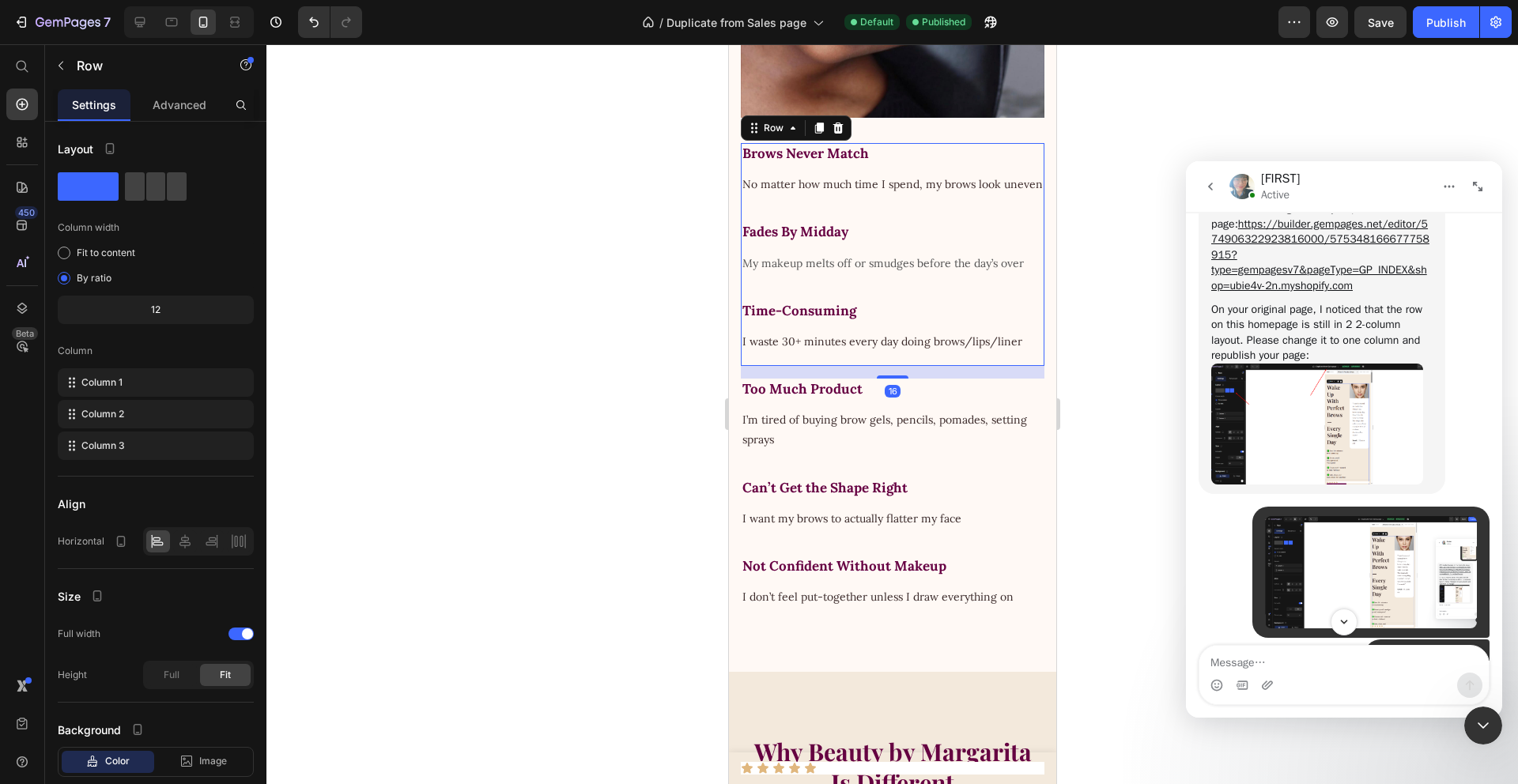 click on "Fades By Midday Text block My makeup melts off or smudges before the day’s over Text block" at bounding box center (892, 260) 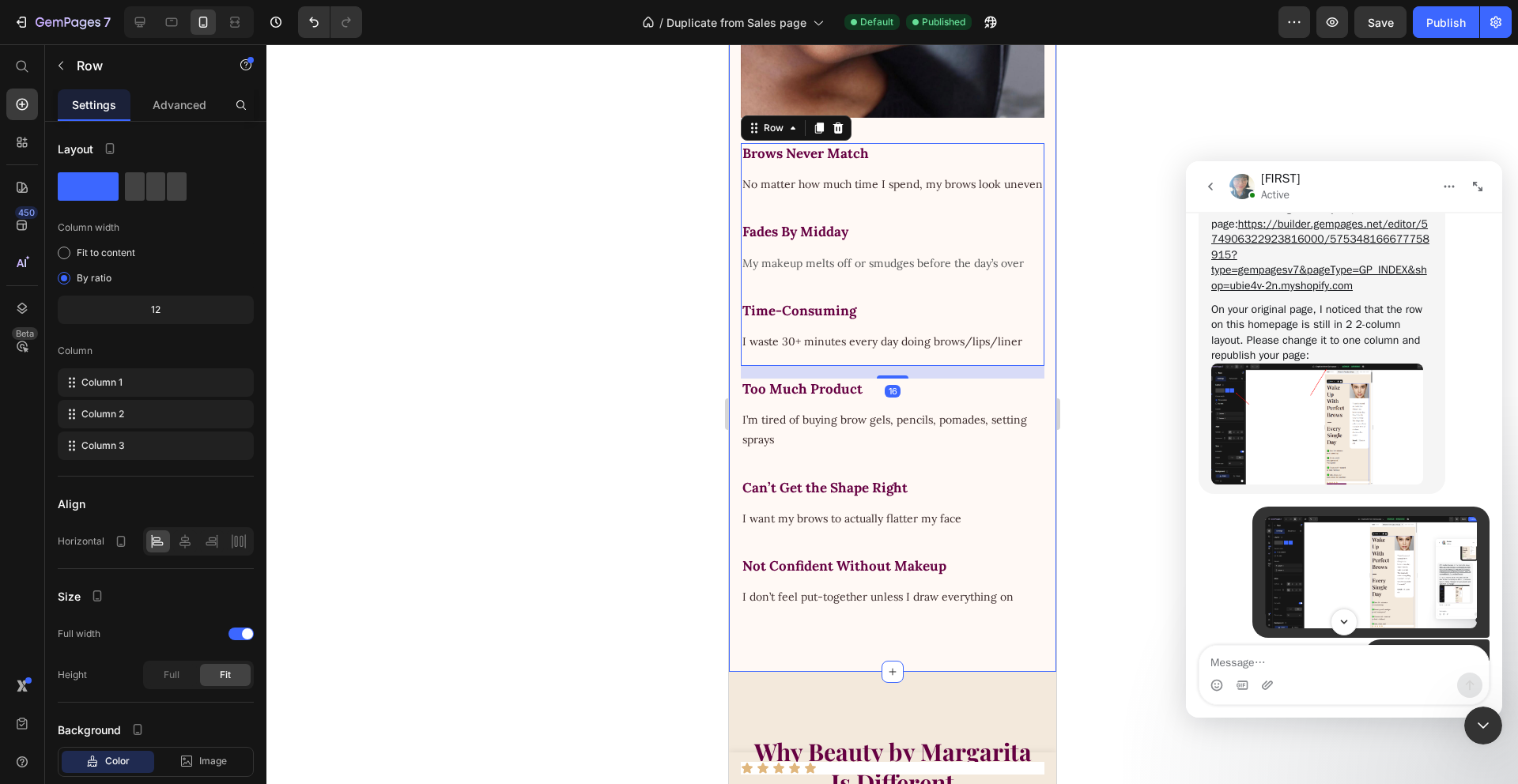 click 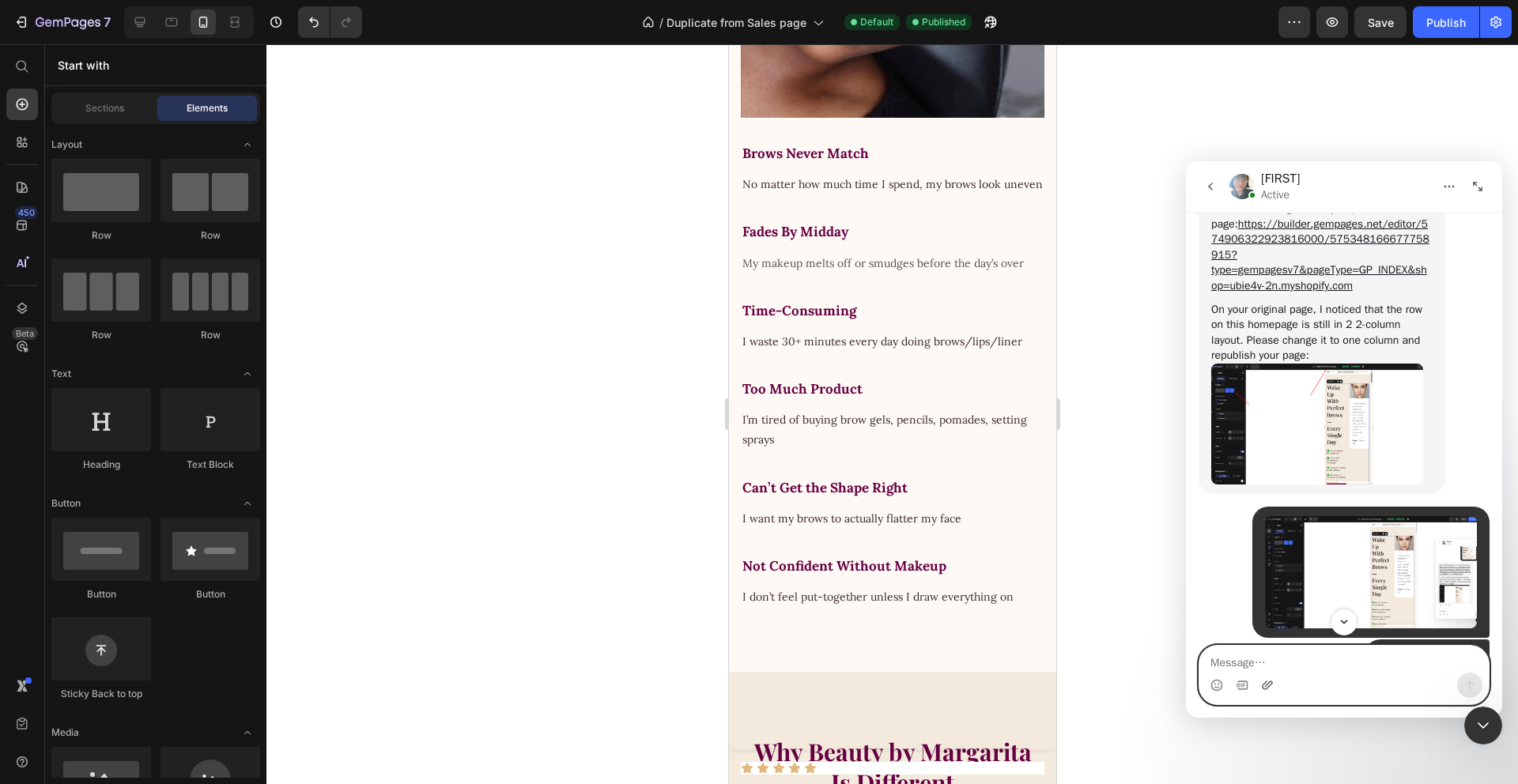 click 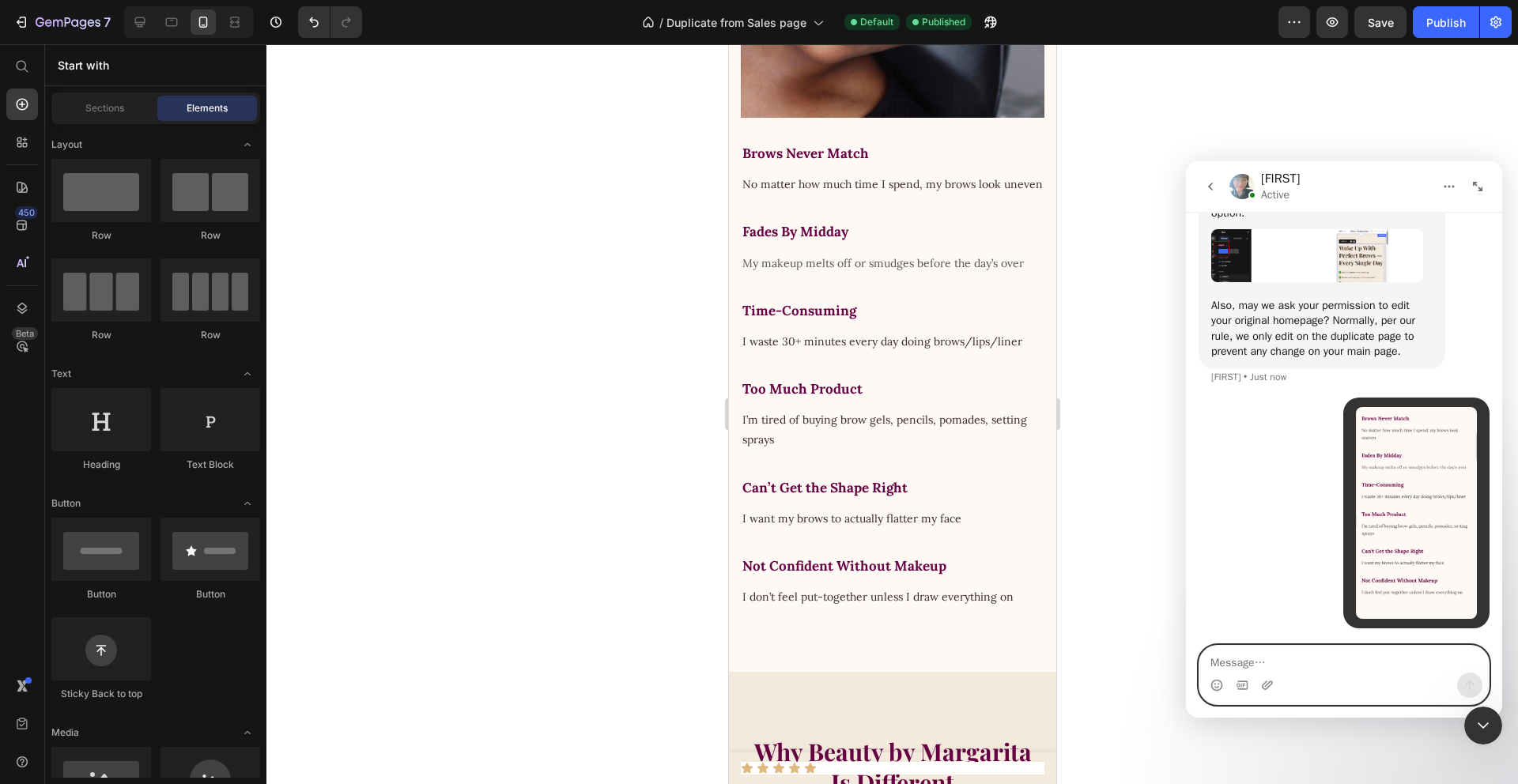 scroll, scrollTop: 7294, scrollLeft: 0, axis: vertical 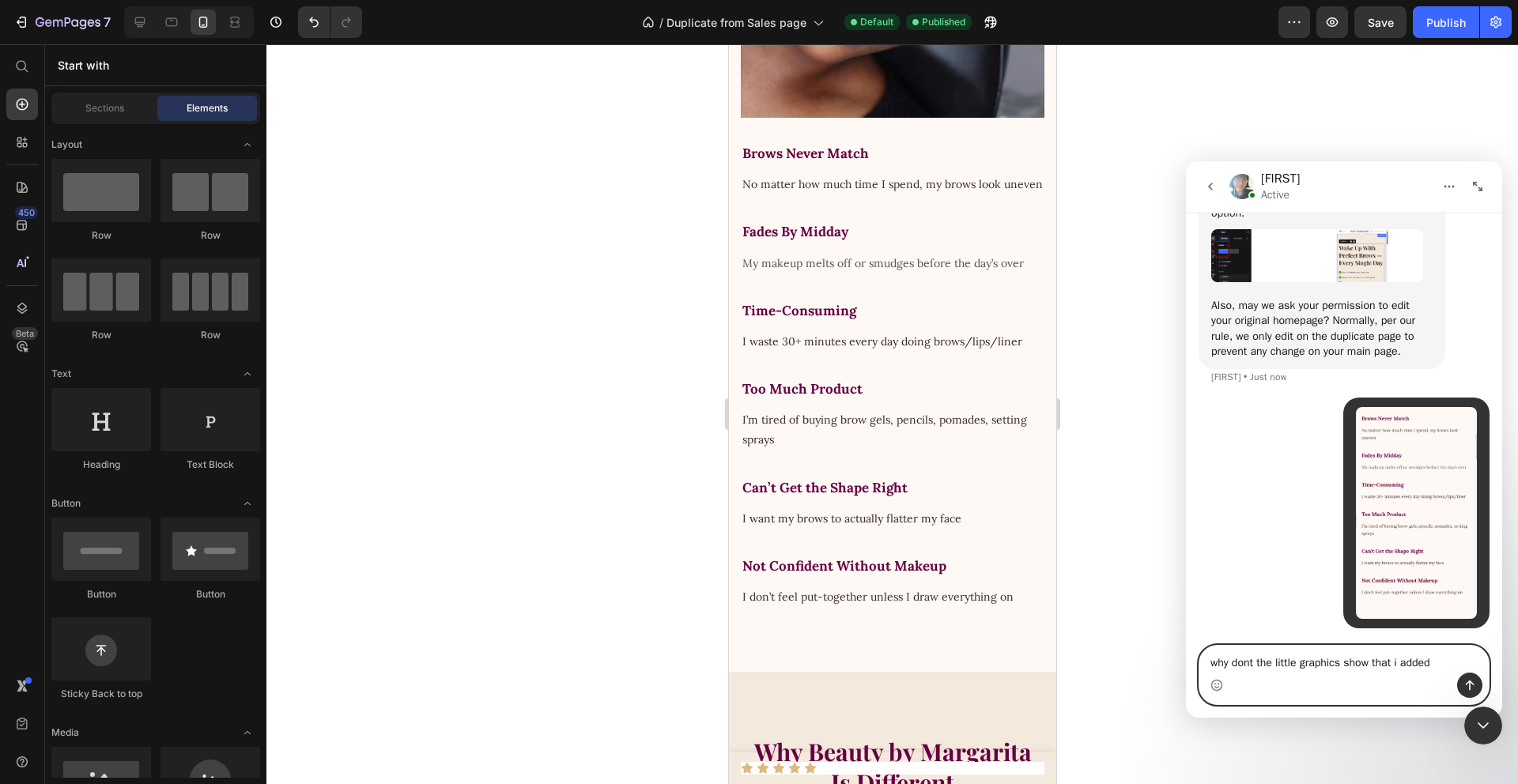 type on "why dont the little graphics show that i added" 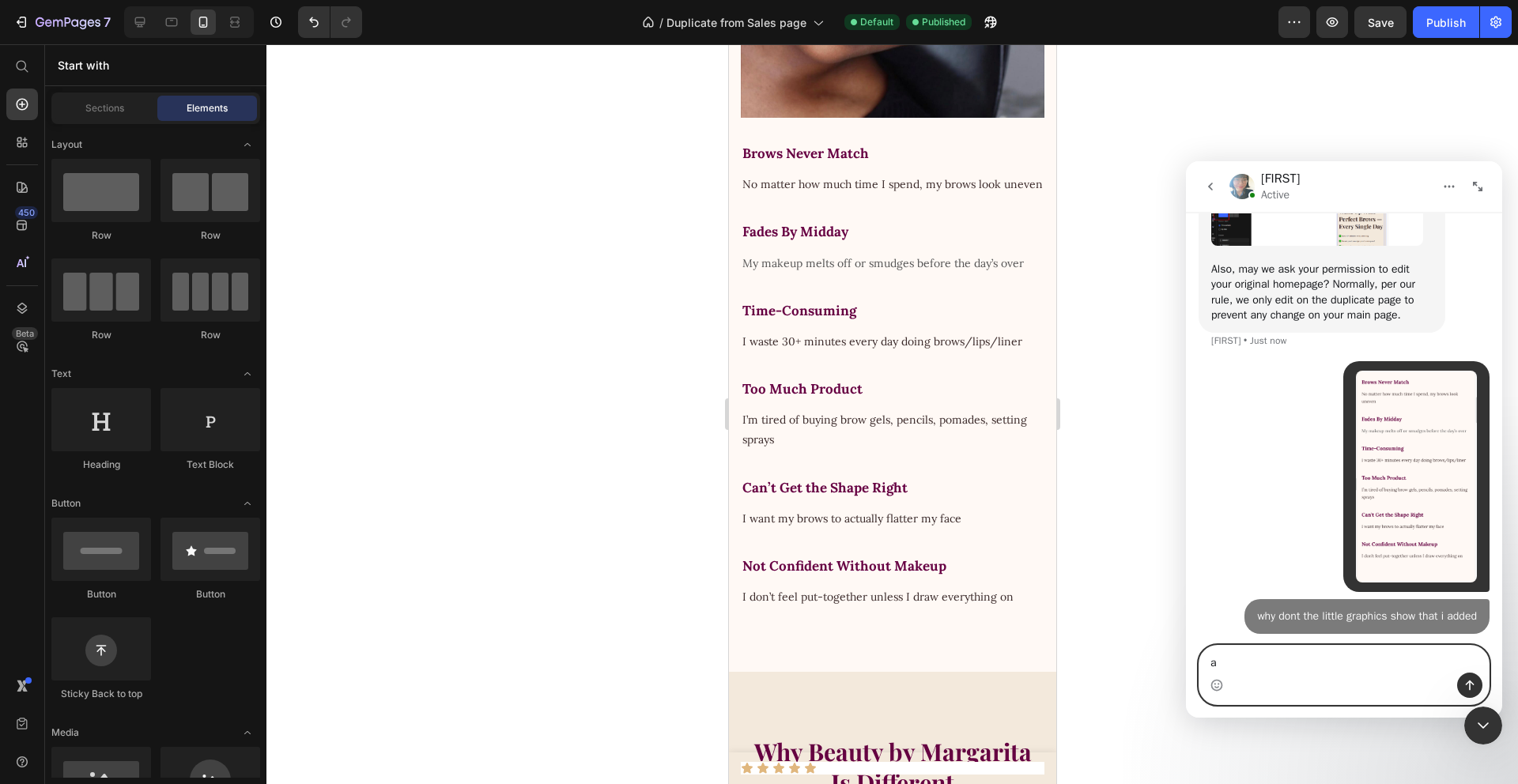 scroll, scrollTop: 7345, scrollLeft: 0, axis: vertical 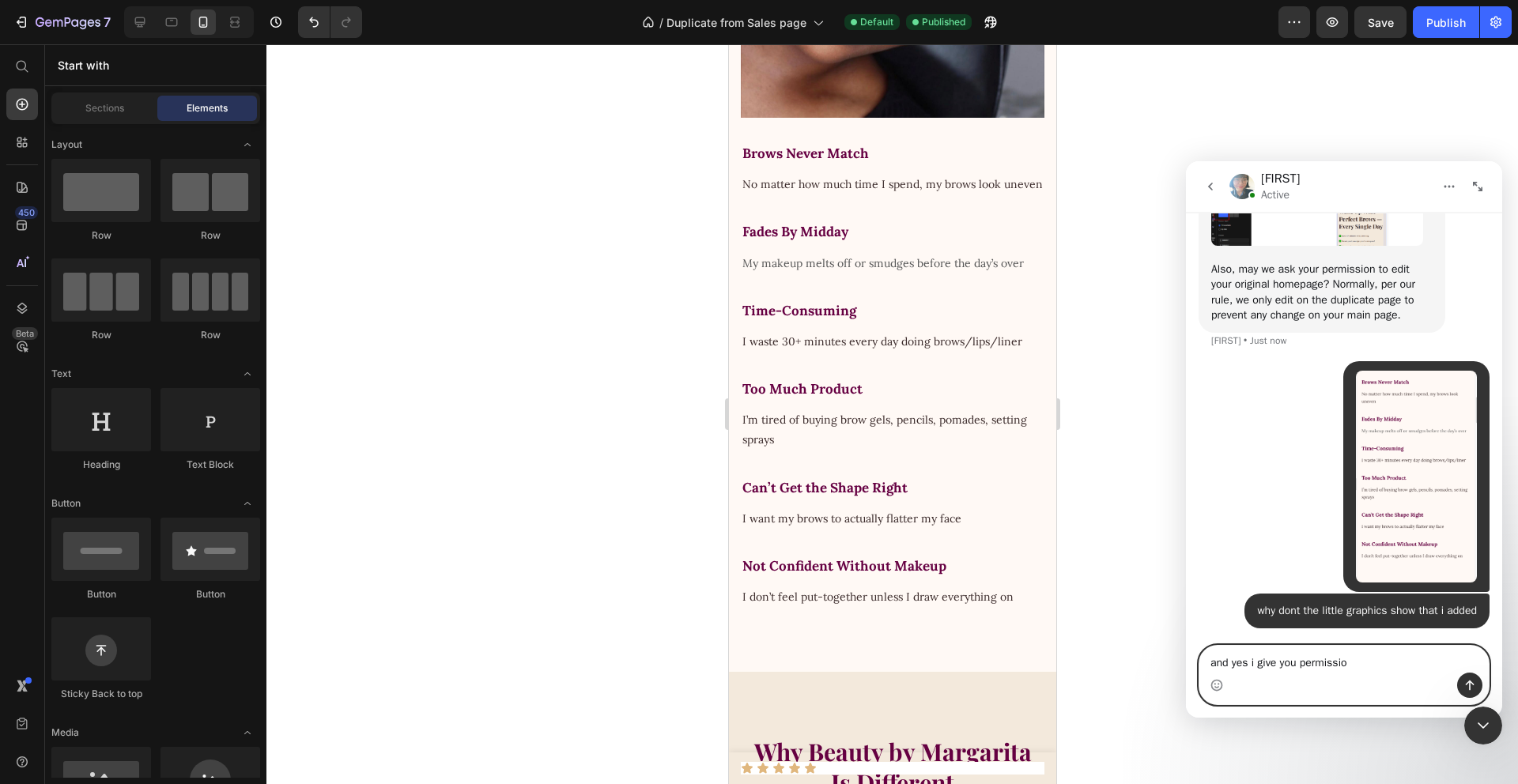 type on "and yes i give you permission" 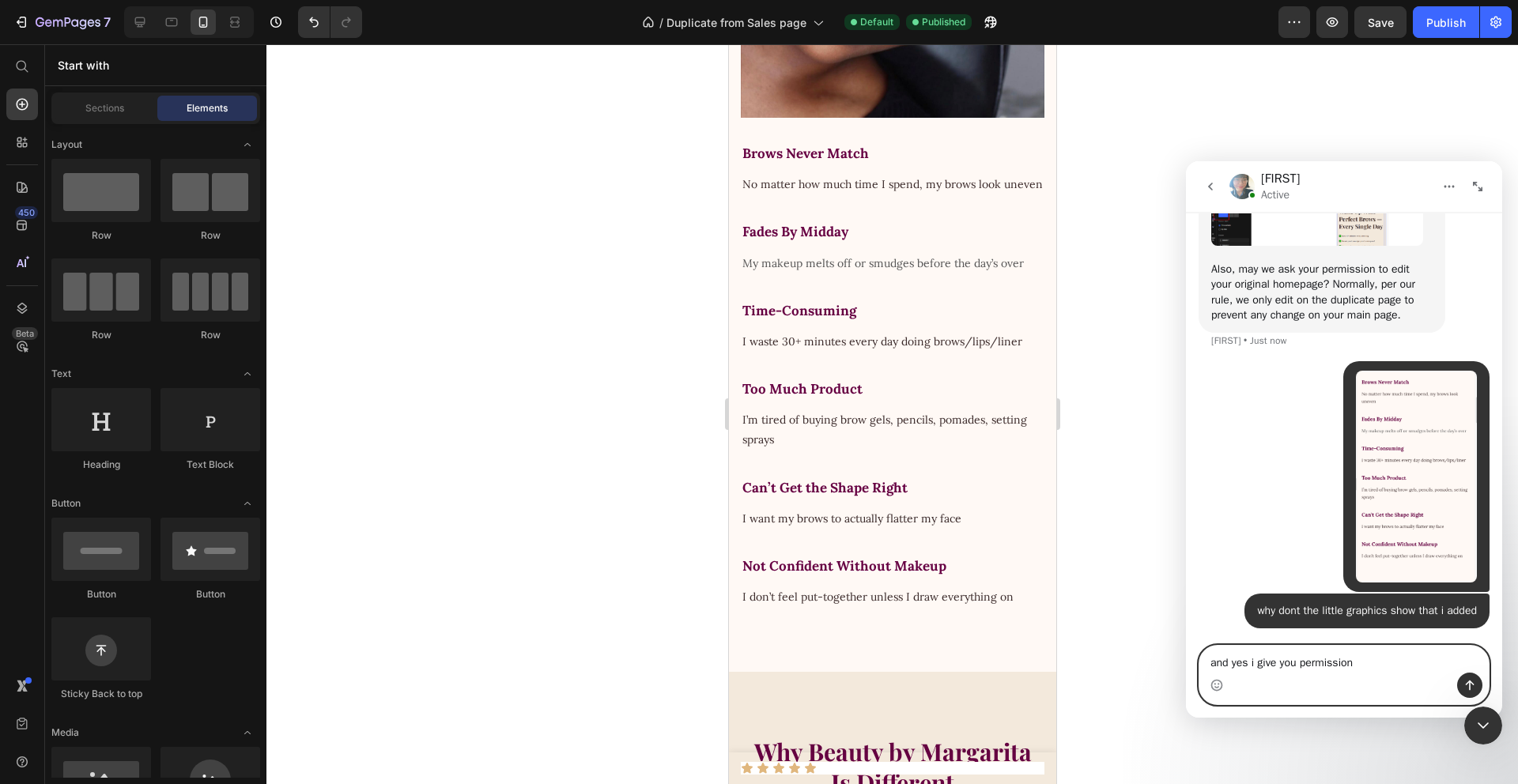 type 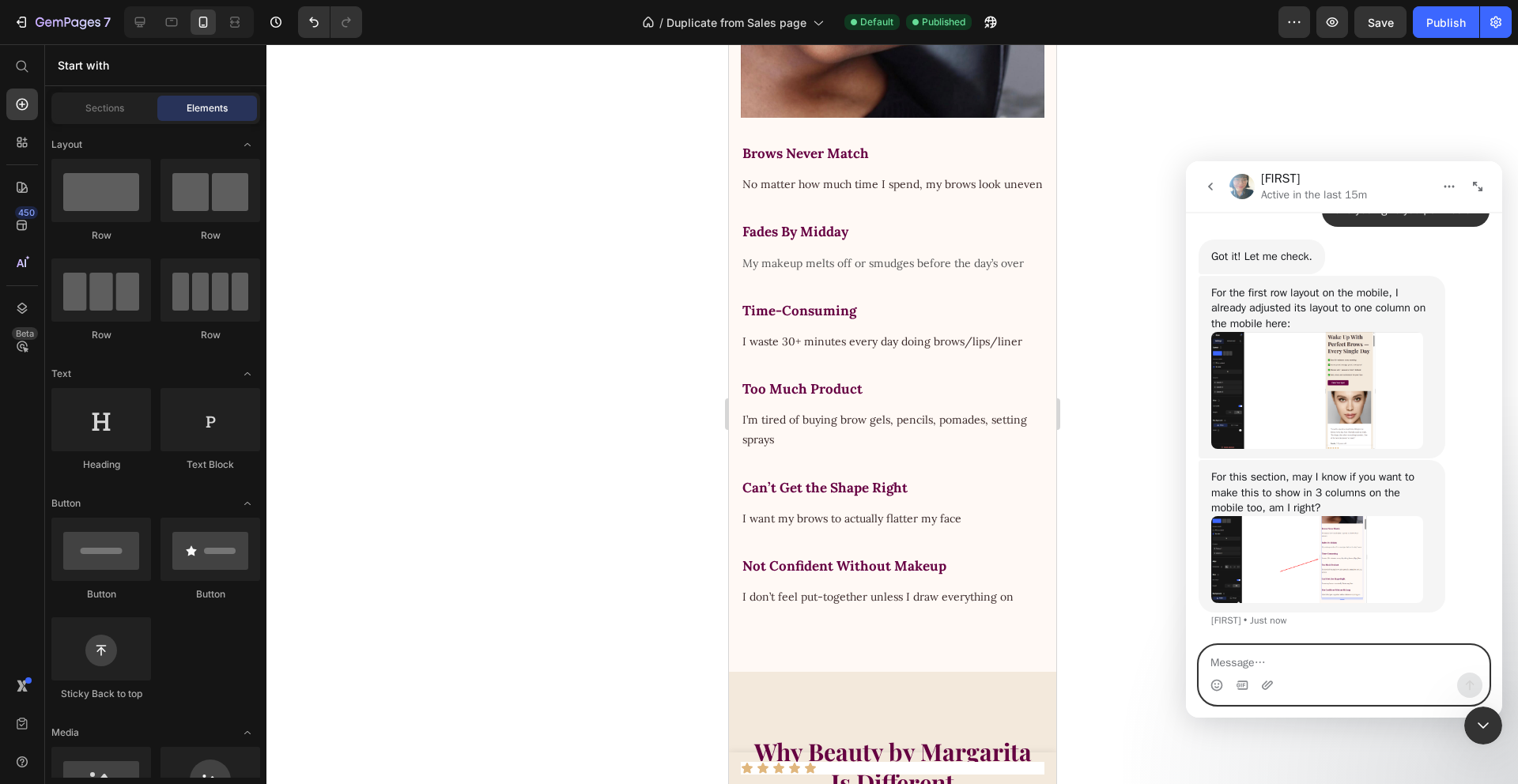 scroll, scrollTop: 7766, scrollLeft: 0, axis: vertical 